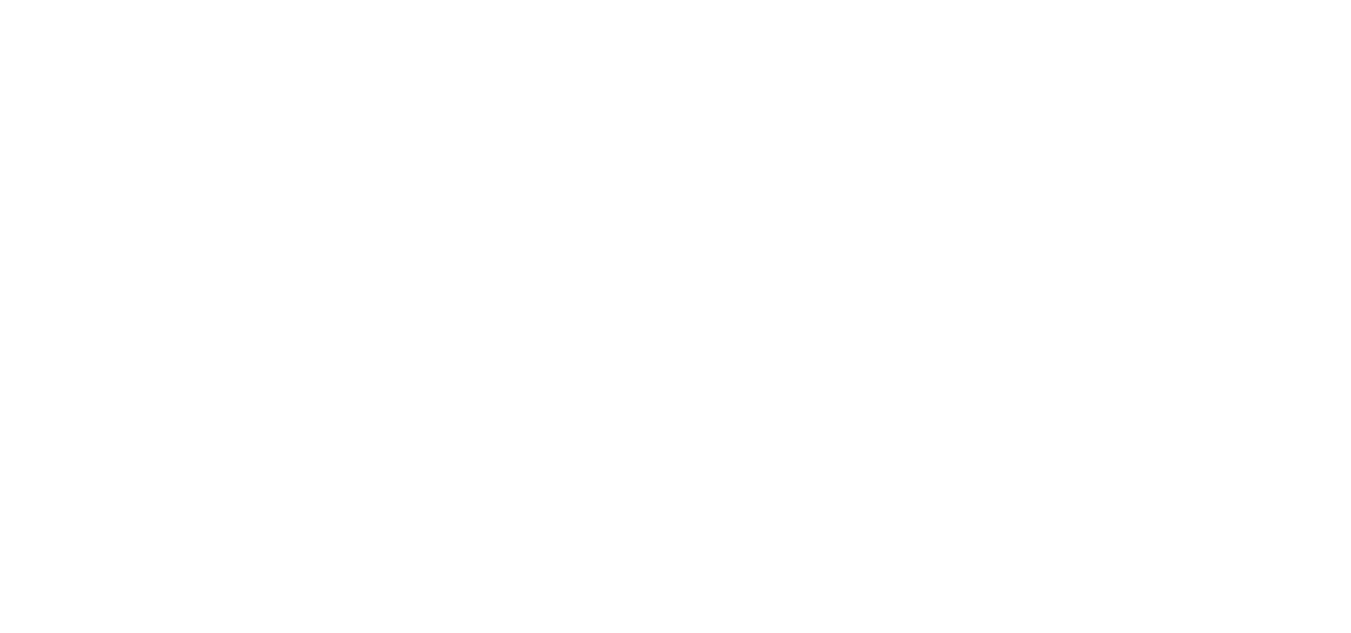 scroll, scrollTop: 0, scrollLeft: 0, axis: both 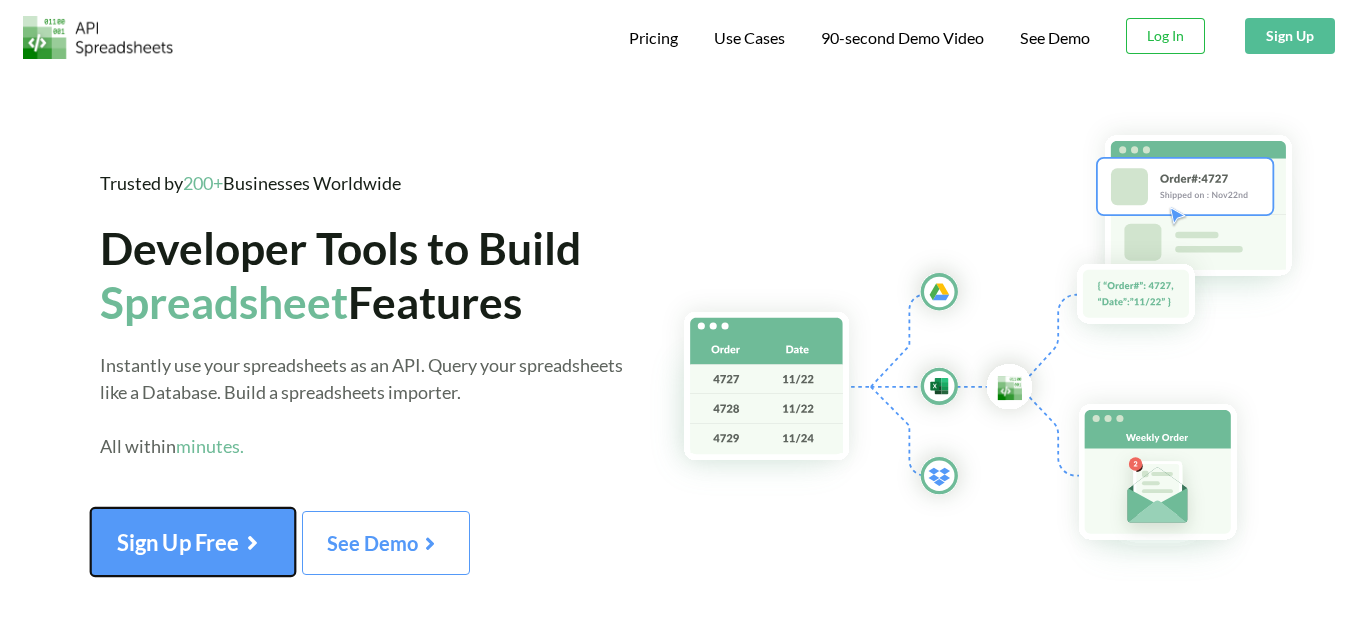 click on "Sign Up Free" at bounding box center (193, 542) 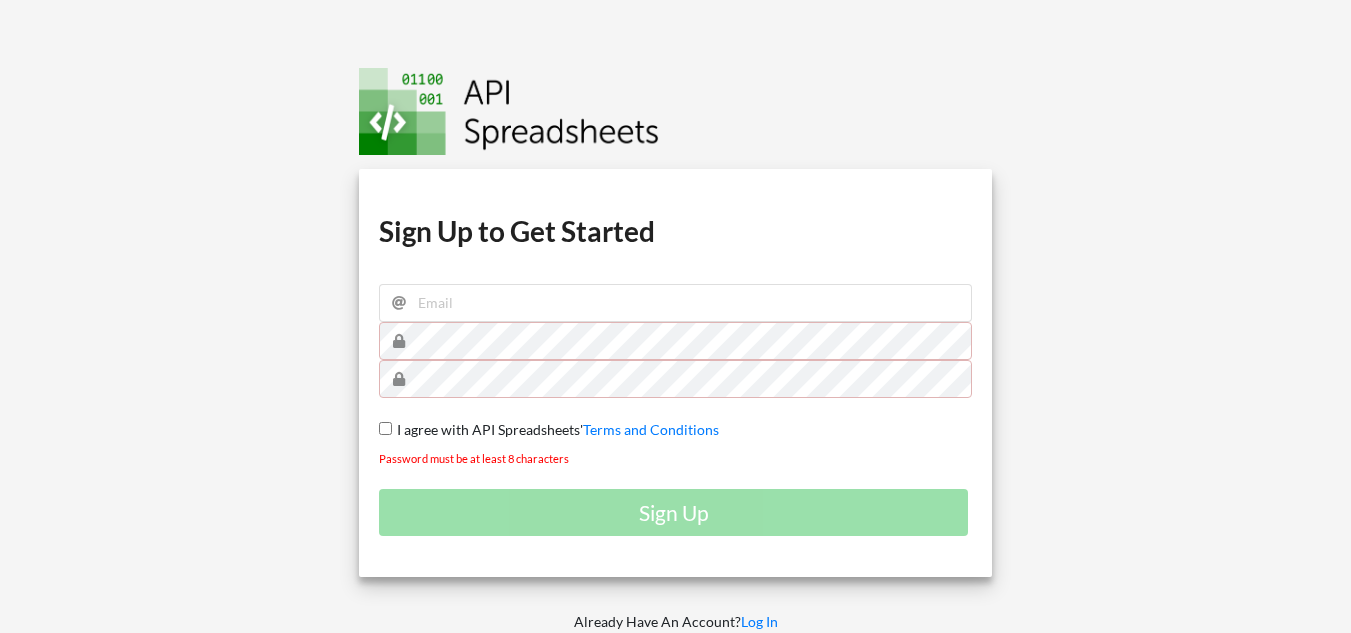 scroll, scrollTop: 0, scrollLeft: 0, axis: both 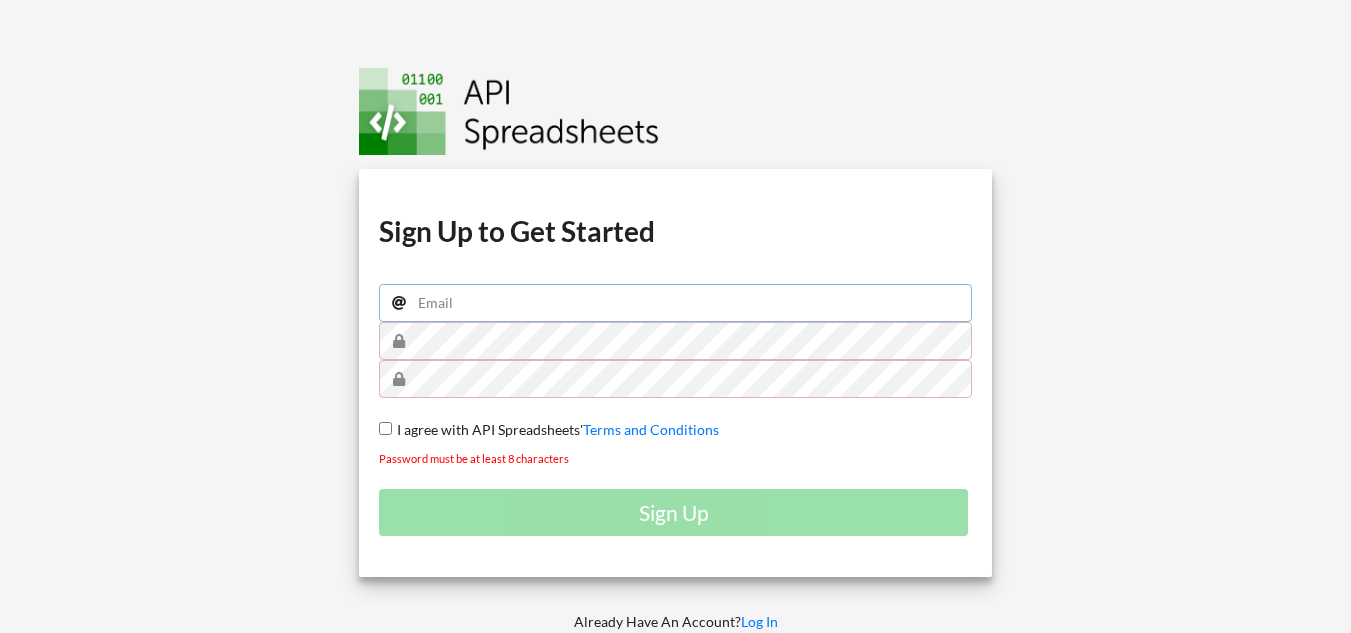 click at bounding box center [675, 303] 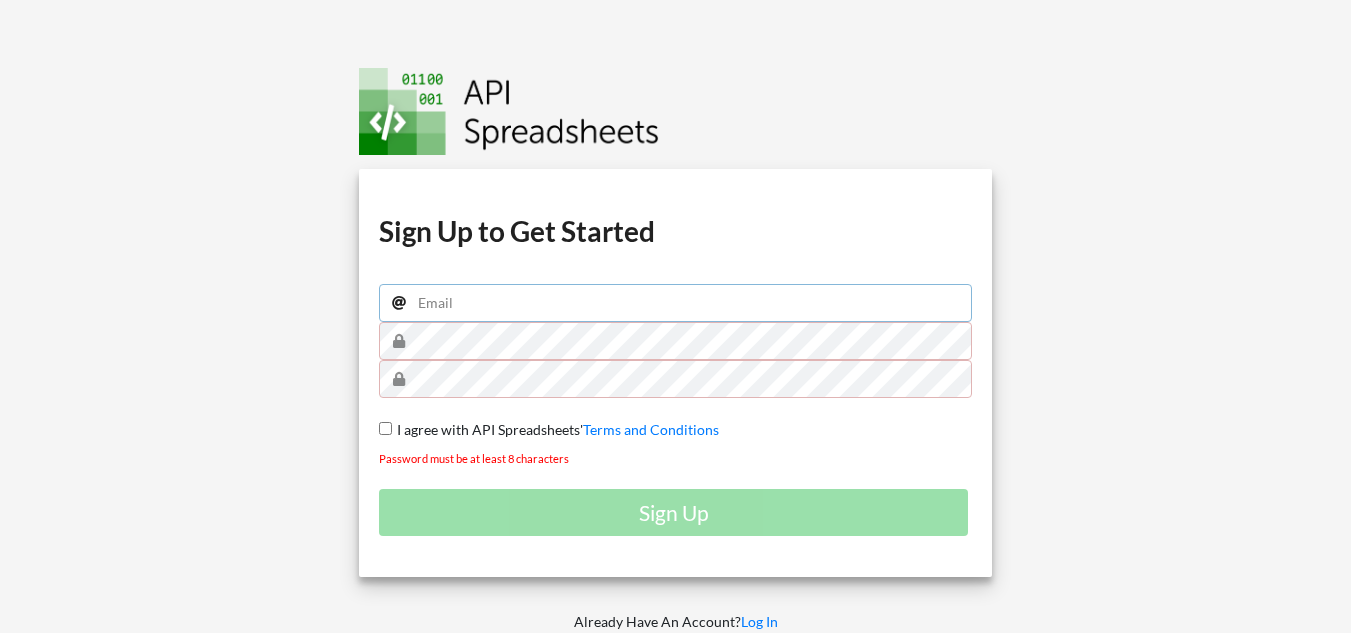 type on "[USERNAME]@[EXAMPLE.COM]" 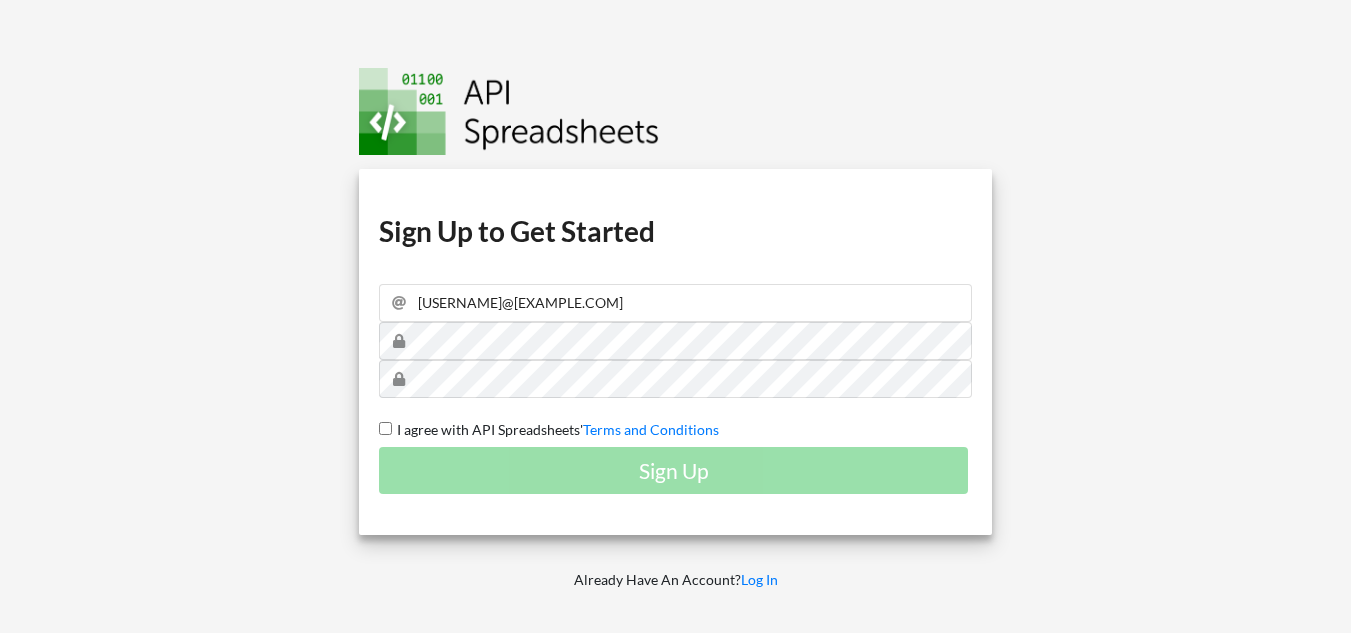 drag, startPoint x: 369, startPoint y: 421, endPoint x: 410, endPoint y: 431, distance: 42.201897 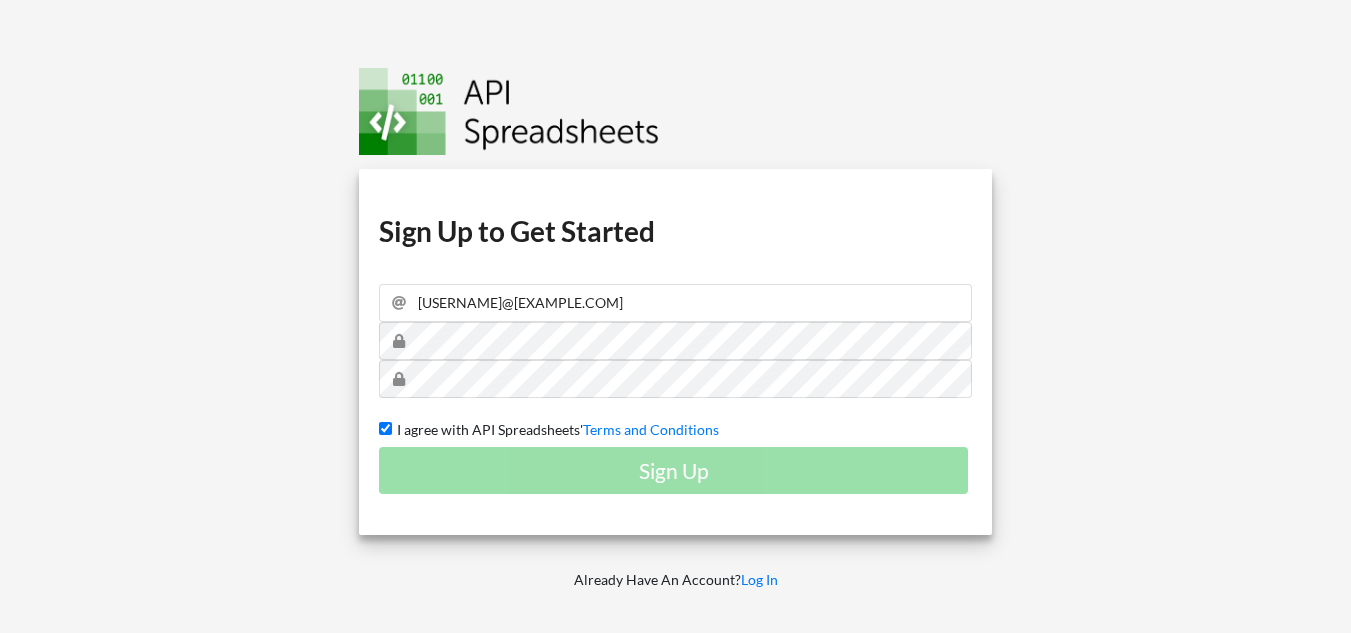checkbox on "true" 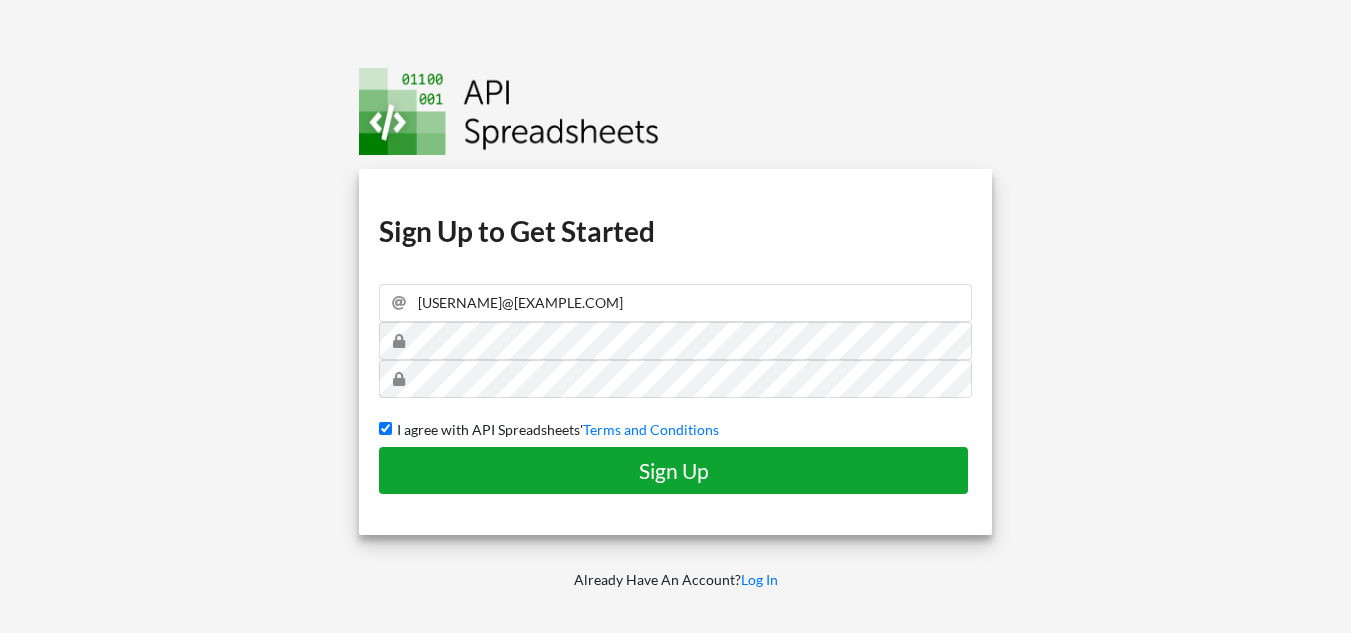 click on "Sign Up" at bounding box center (673, 470) 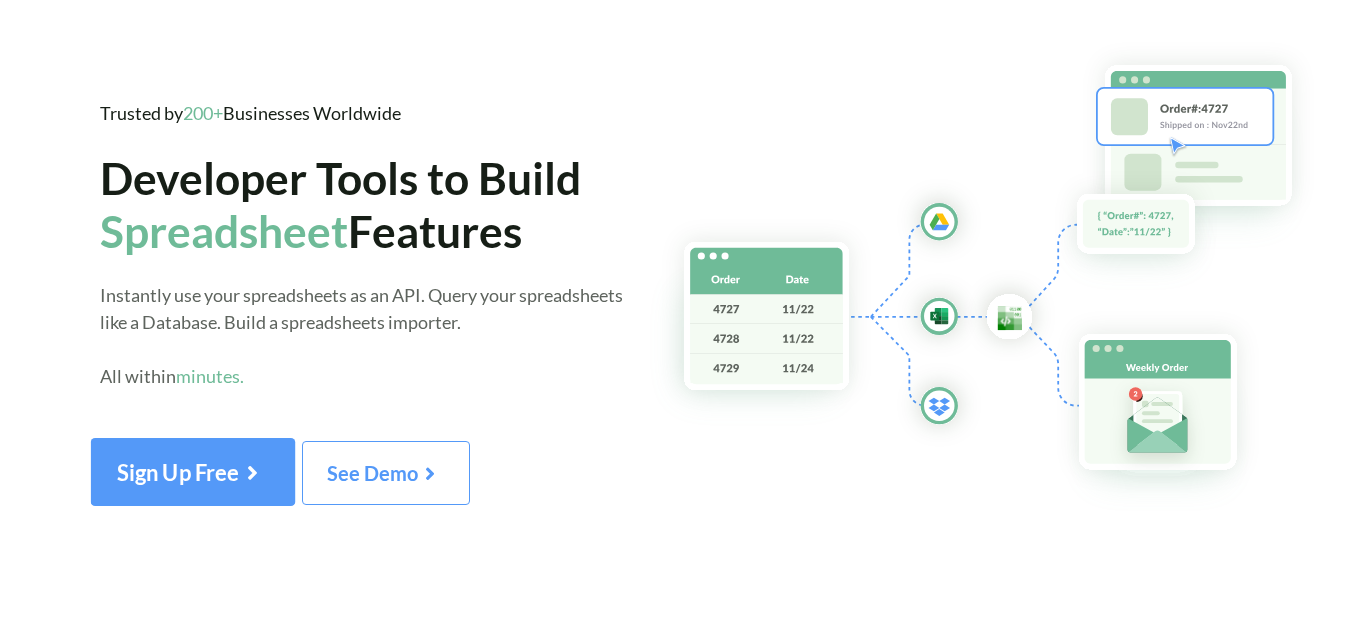 scroll, scrollTop: 0, scrollLeft: 0, axis: both 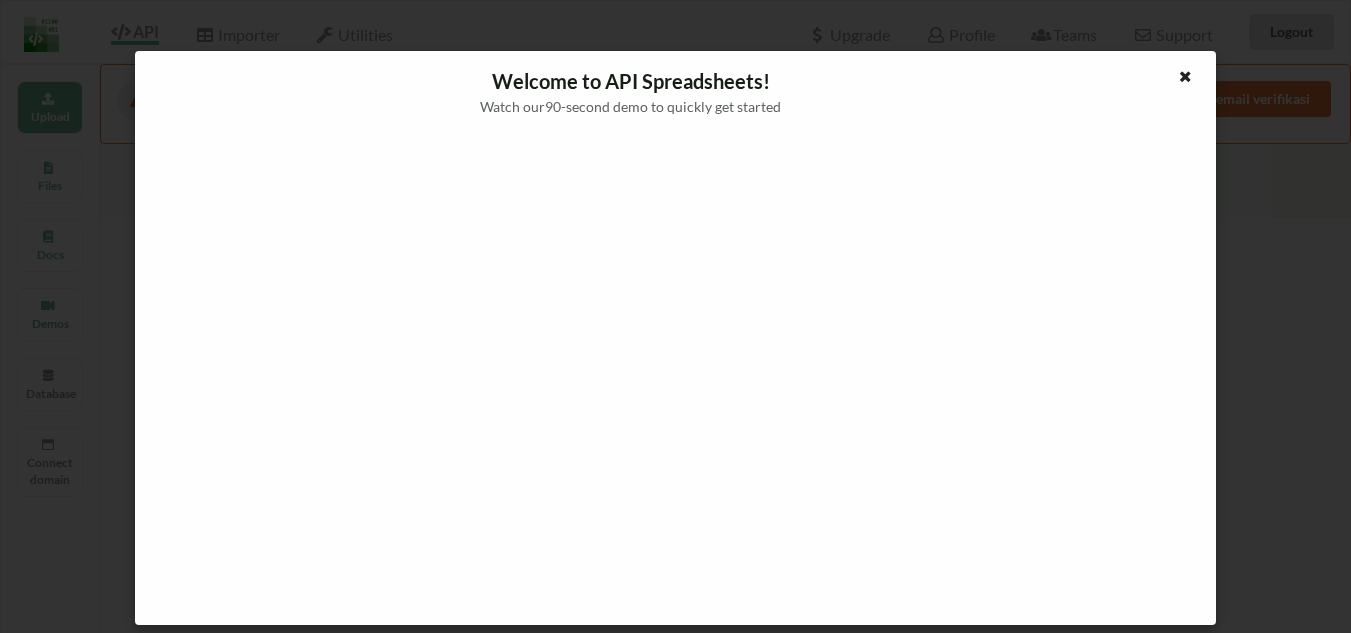 click on "Welcome to API Spreadsheets! Watch our 90 -second demo to quickly get started" at bounding box center (630, 91) 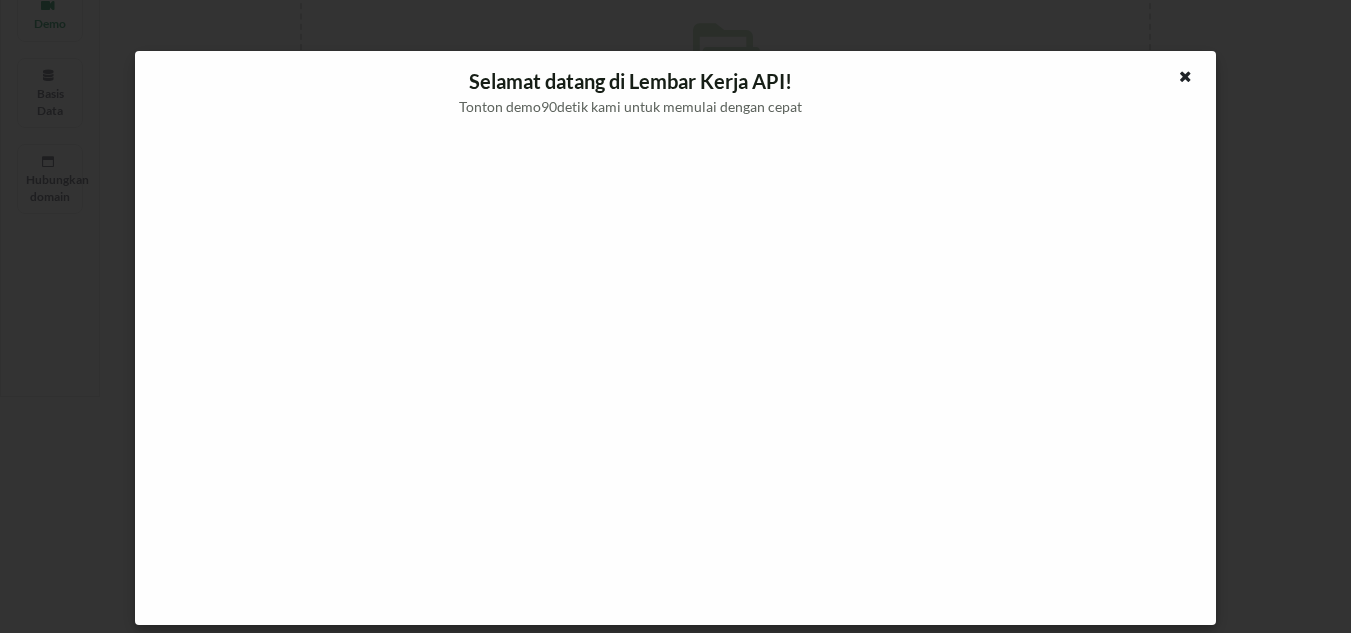 scroll, scrollTop: 400, scrollLeft: 0, axis: vertical 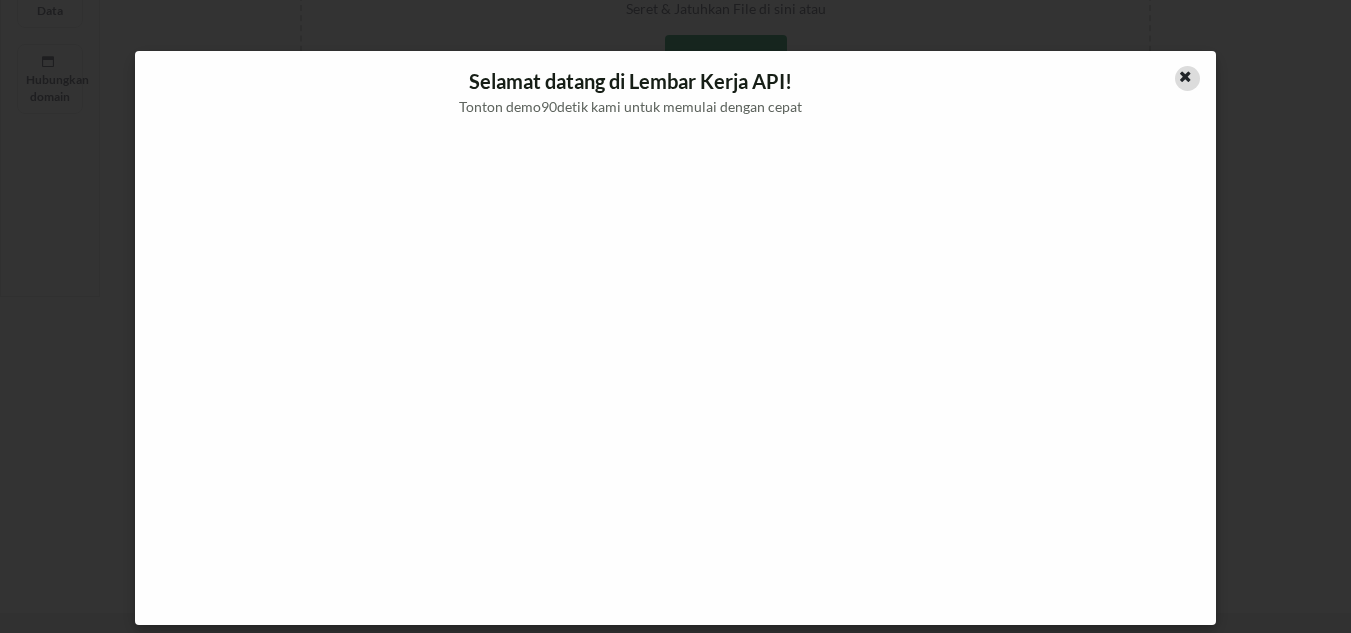 click at bounding box center (1185, 74) 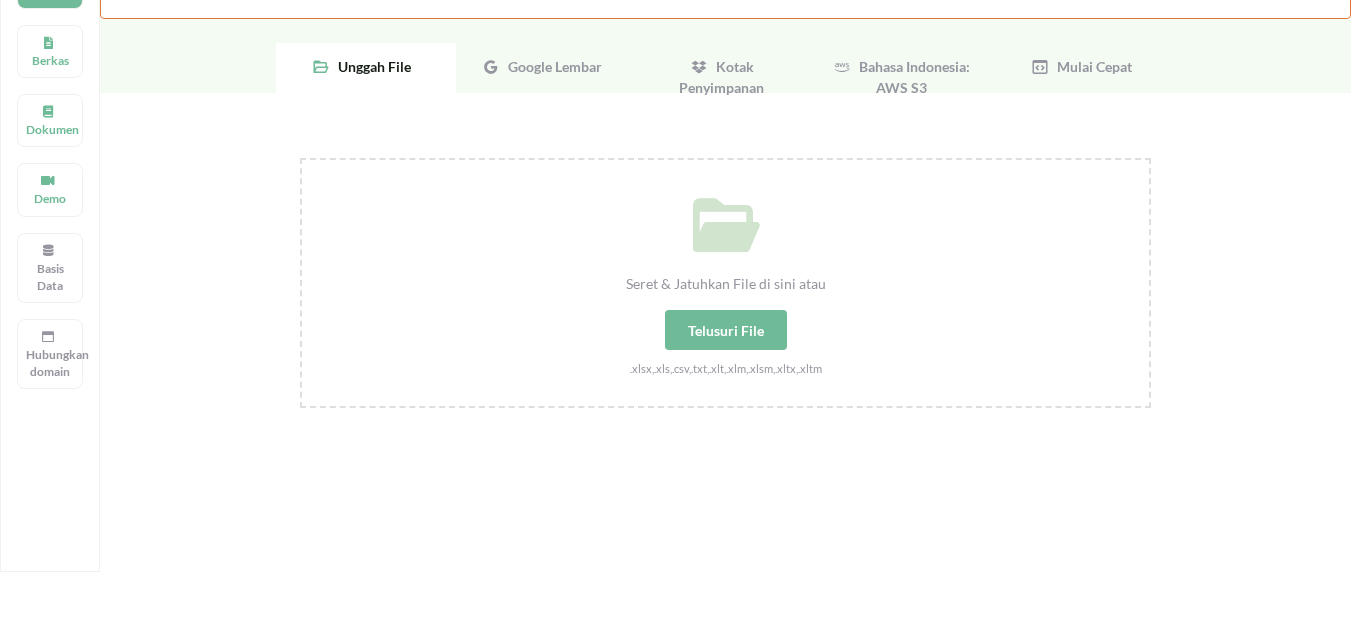 scroll, scrollTop: 0, scrollLeft: 0, axis: both 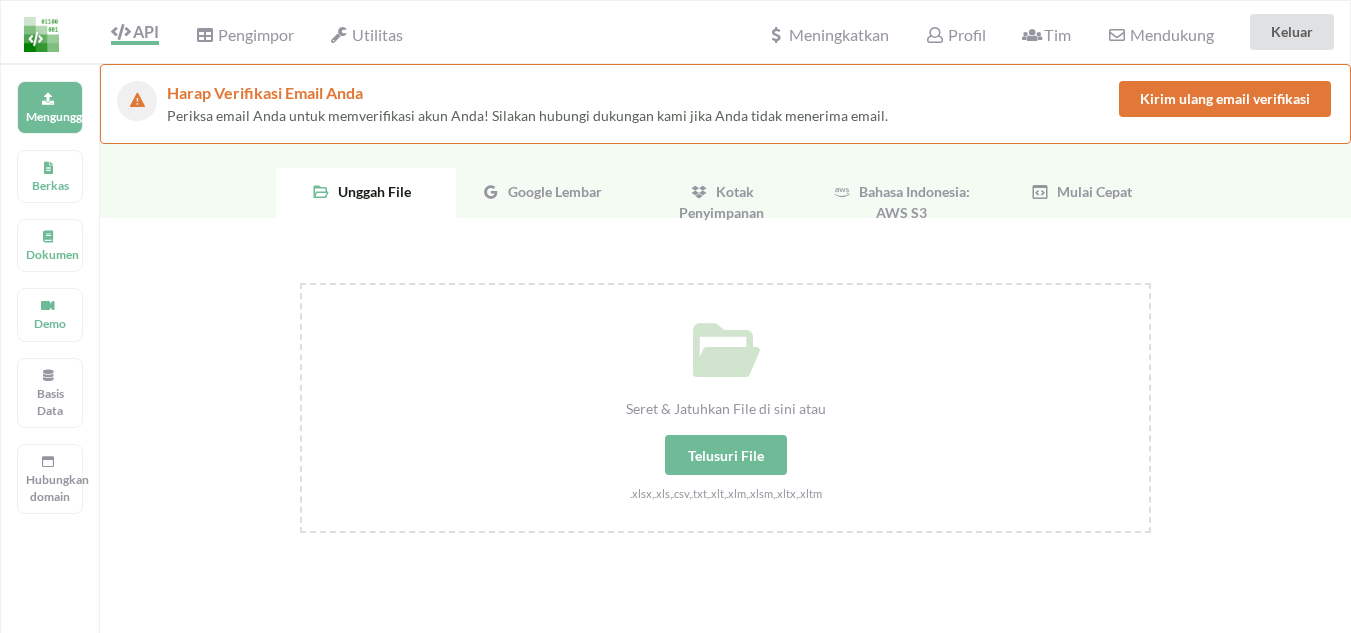 click on "Telusuri File" at bounding box center [726, 455] 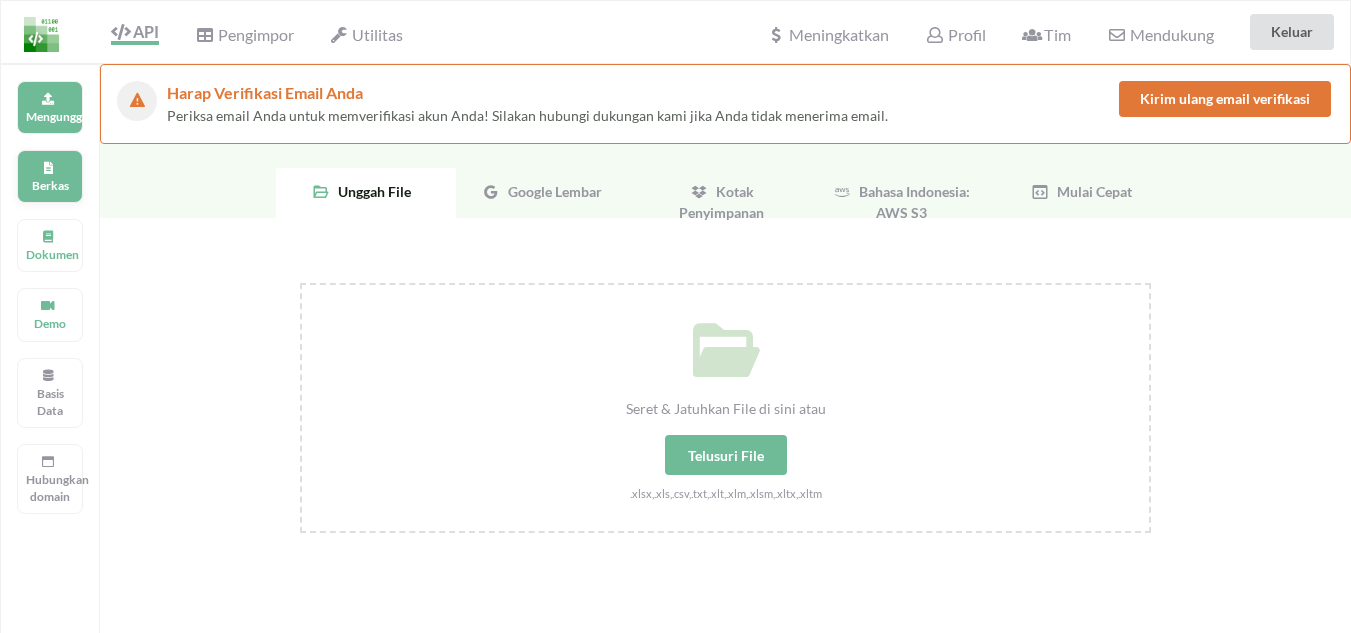 click on "Berkas" at bounding box center (60, 116) 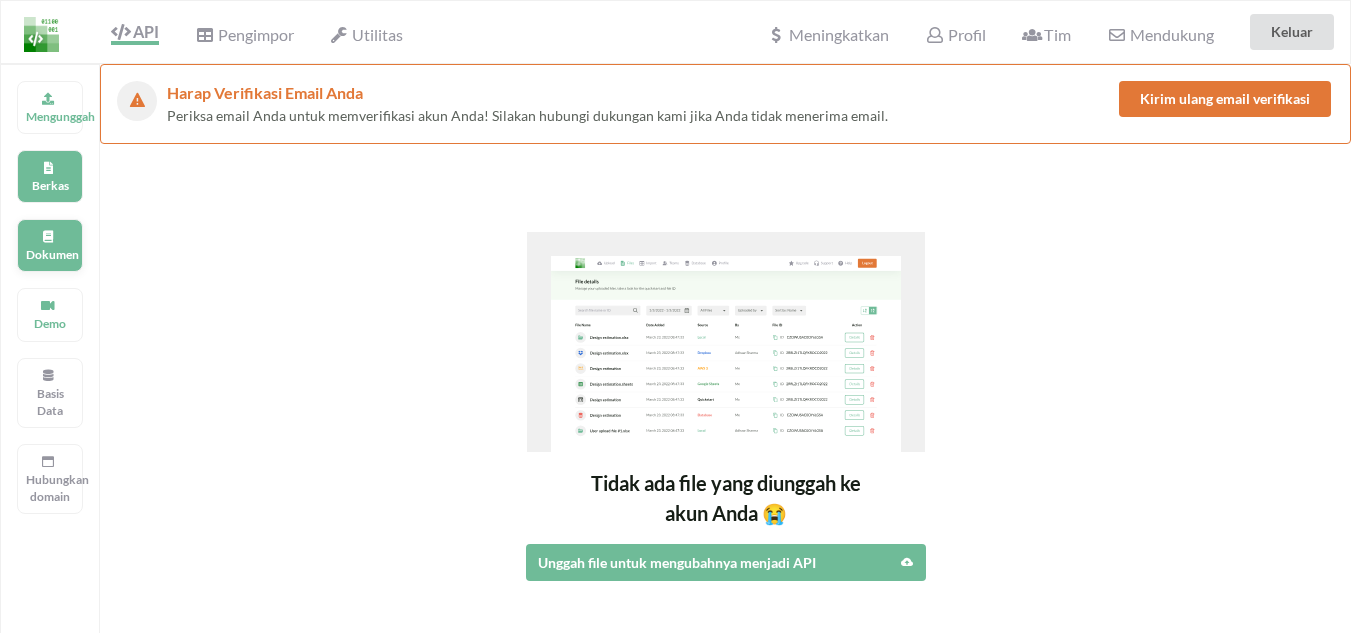 click at bounding box center (48, 234) 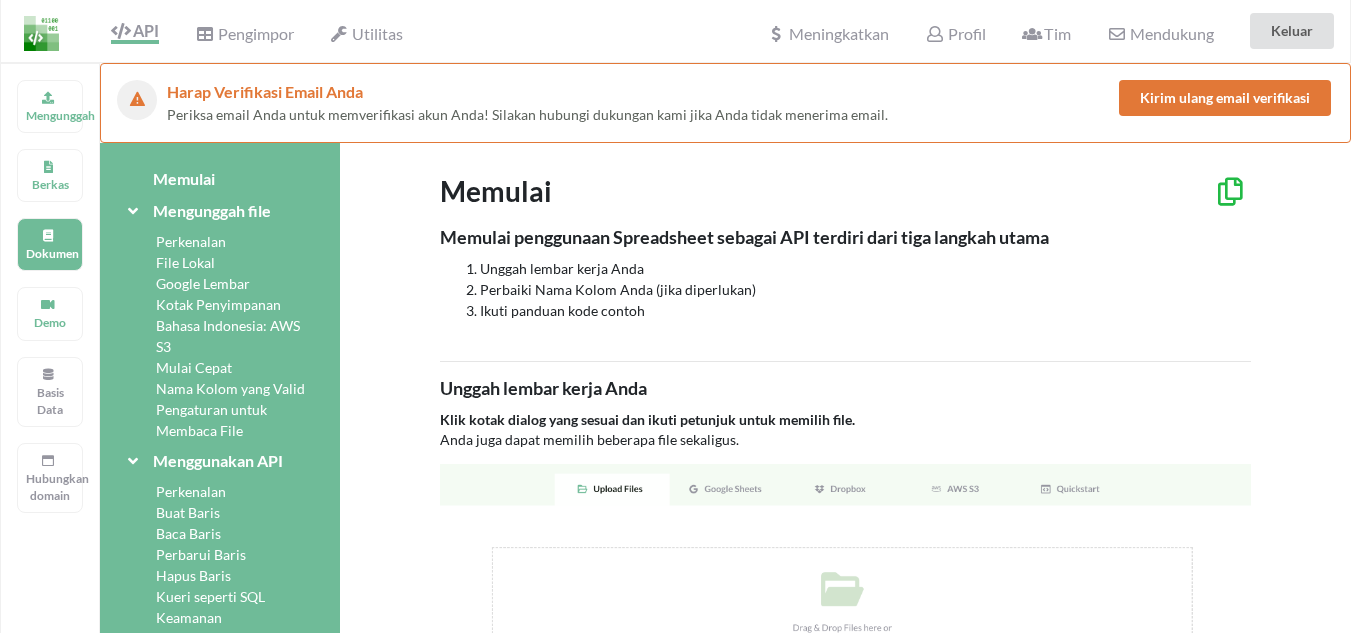 scroll, scrollTop: 0, scrollLeft: 0, axis: both 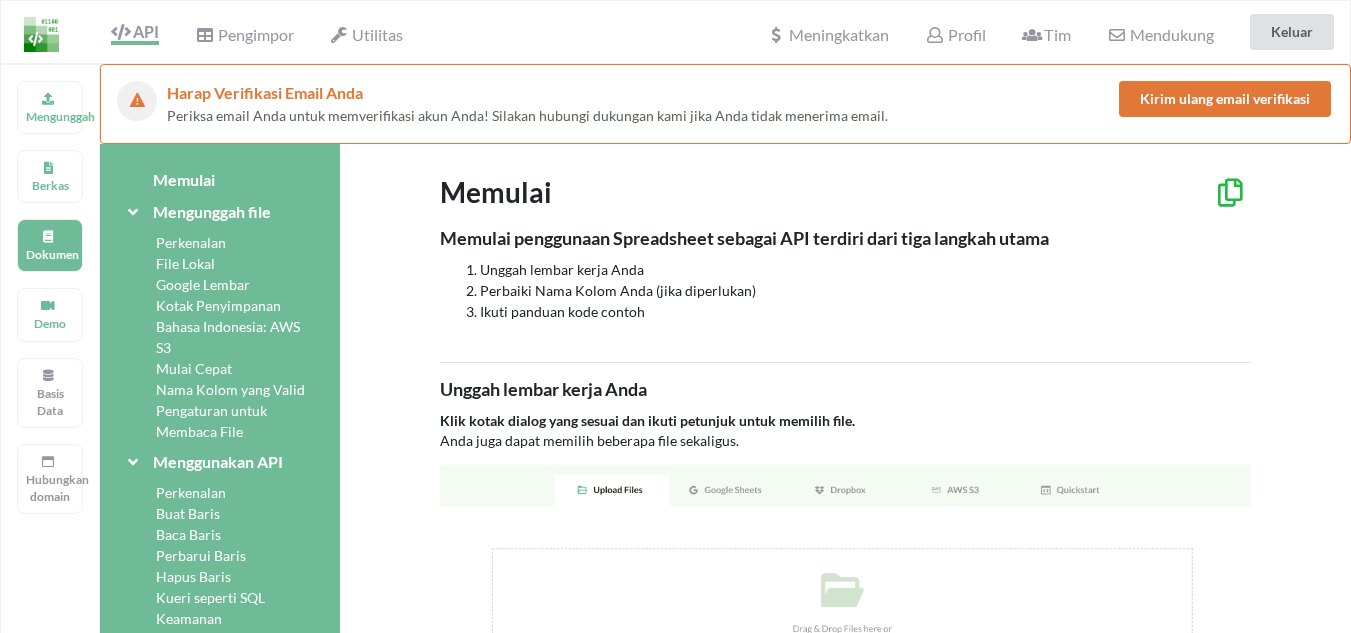 click on "Pengimpor" at bounding box center [244, 32] 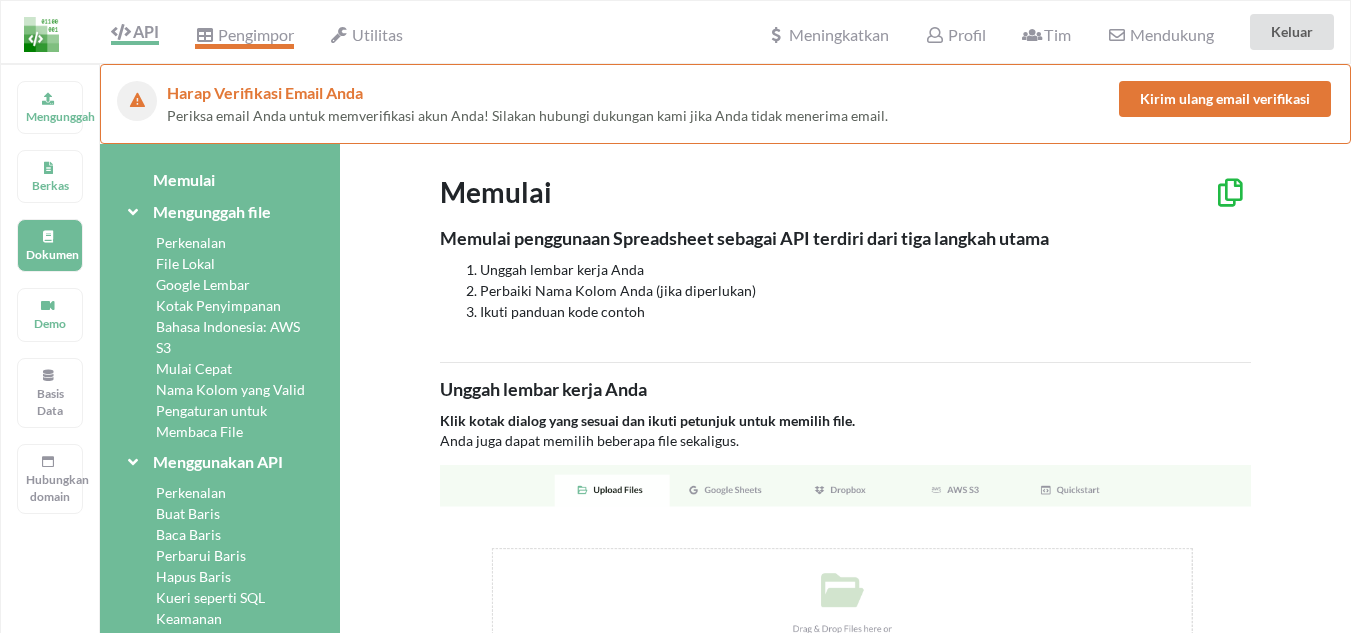 click on "Pengimpor" at bounding box center [256, 34] 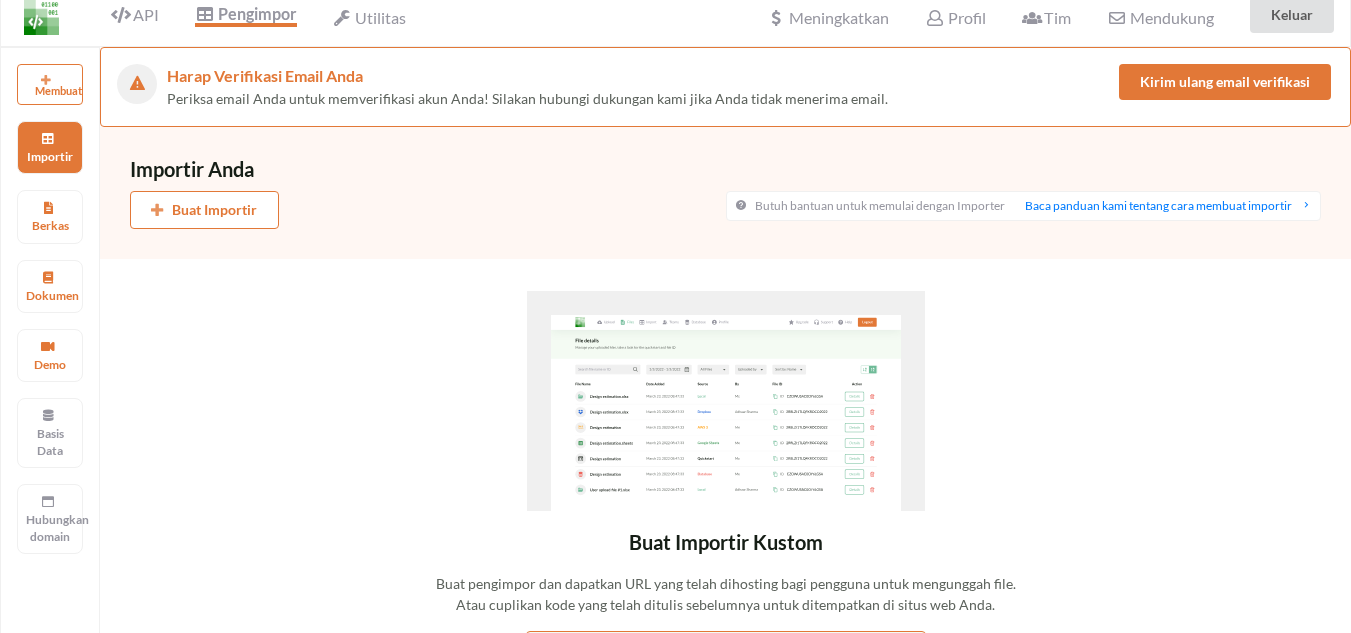 scroll, scrollTop: 0, scrollLeft: 0, axis: both 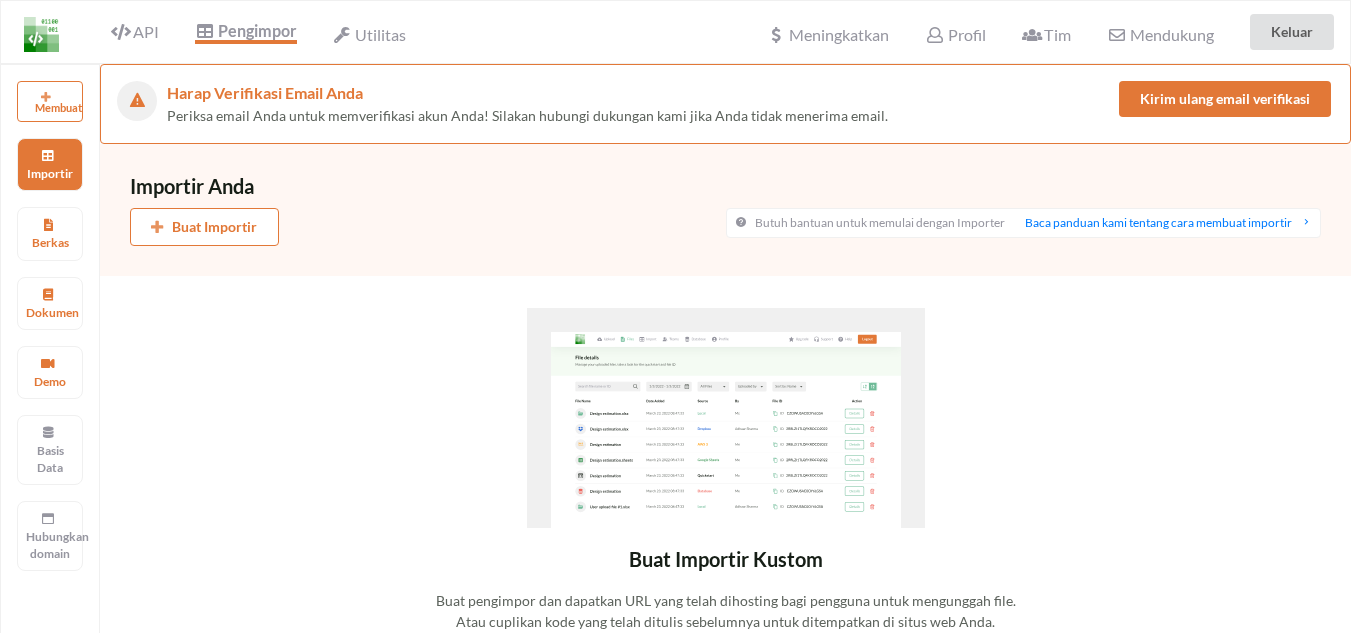 click on "Buat Importir" at bounding box center (214, 226) 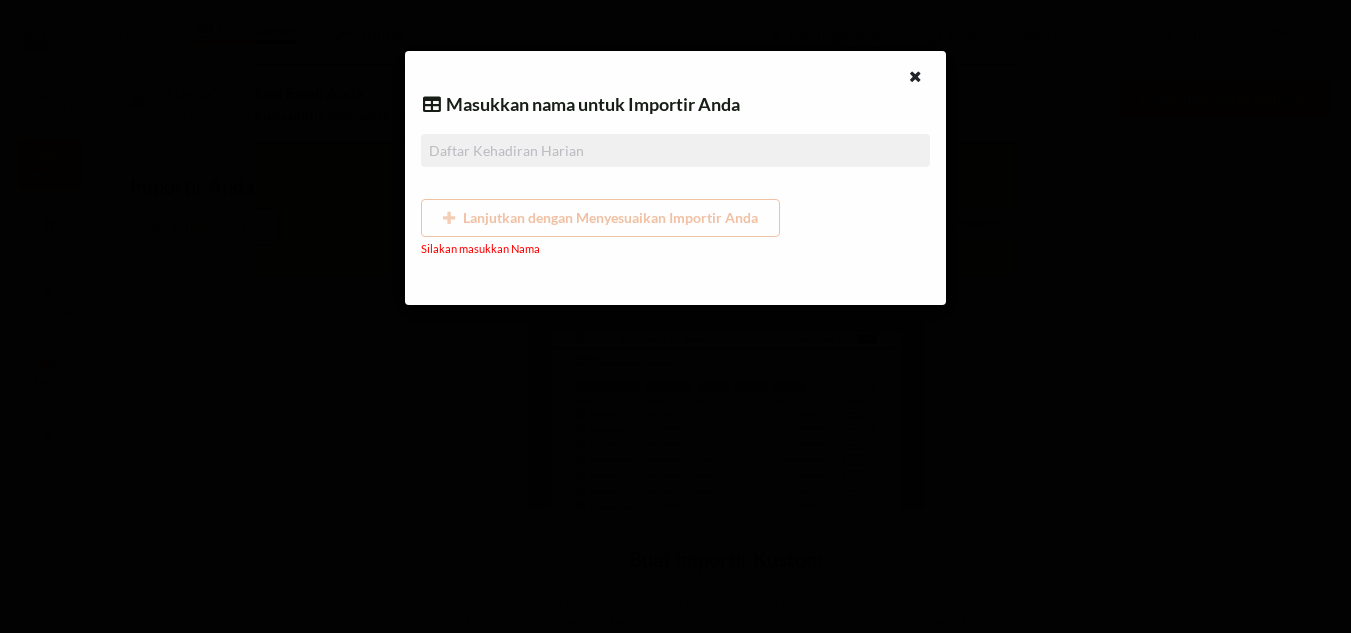 click on "Masukkan nama untuk Importir Anda Lanjutkan dengan Menyesuaikan Importir Anda Silakan masukkan Nama" at bounding box center [675, 174] 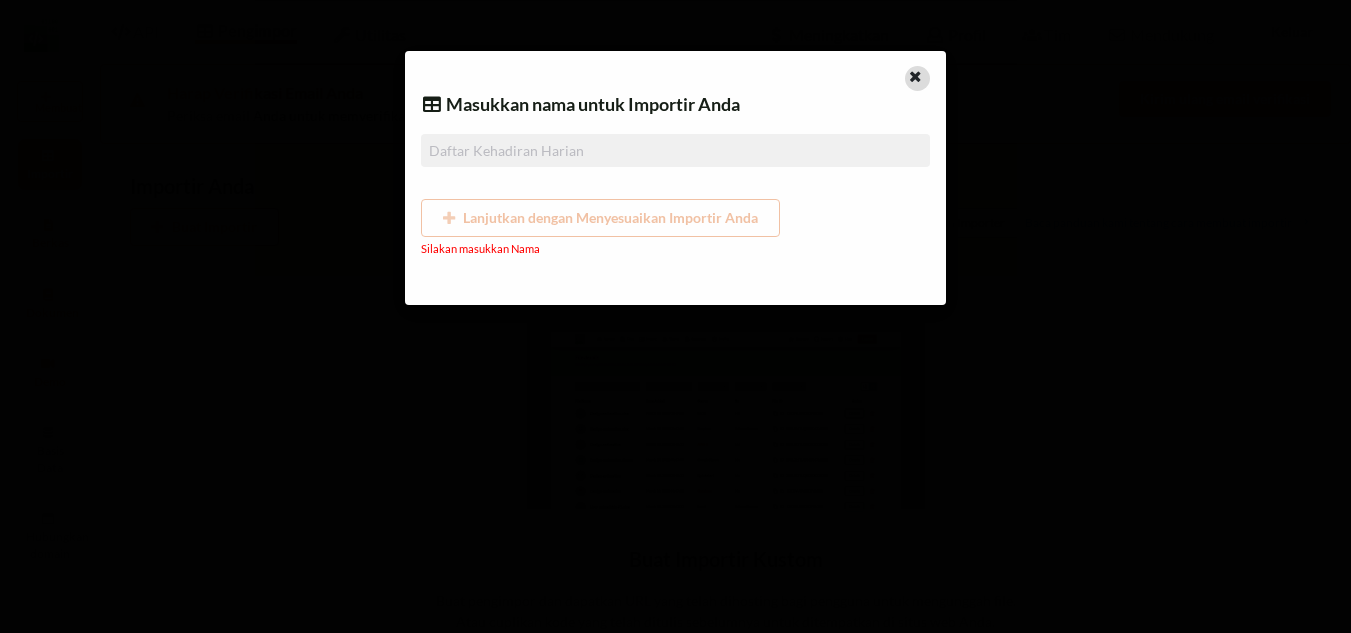 click at bounding box center [915, 74] 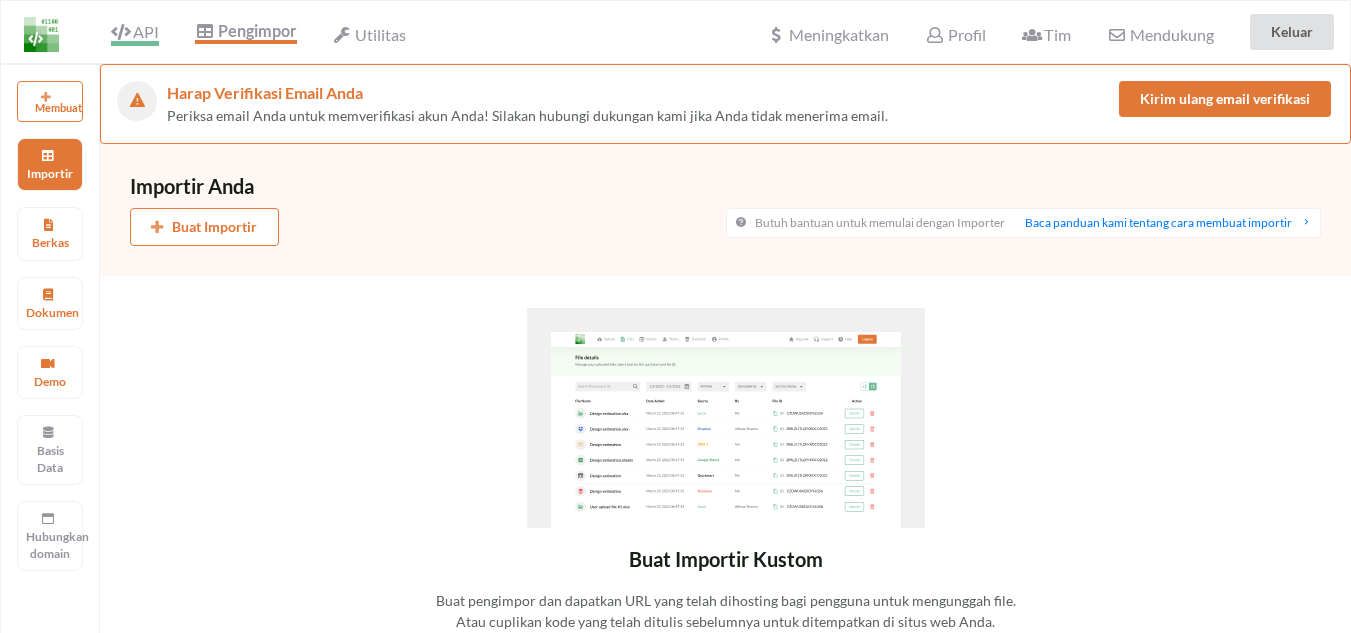 click on "API" at bounding box center (135, 34) 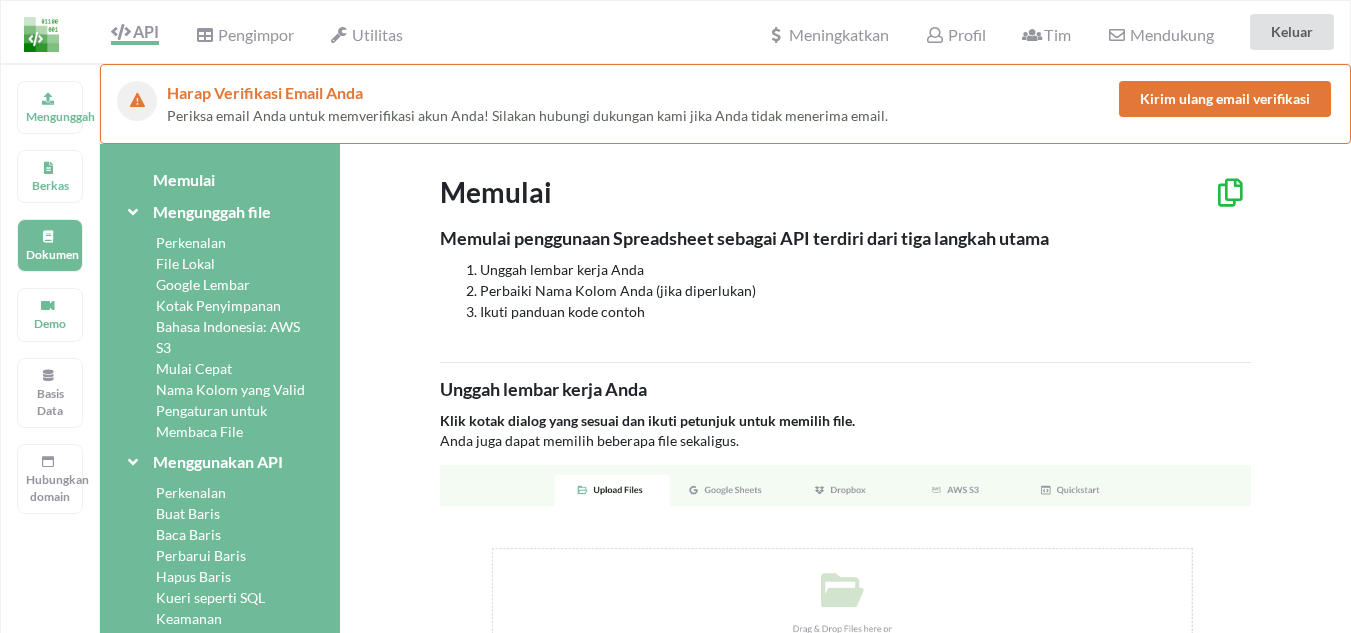 scroll, scrollTop: 100, scrollLeft: 0, axis: vertical 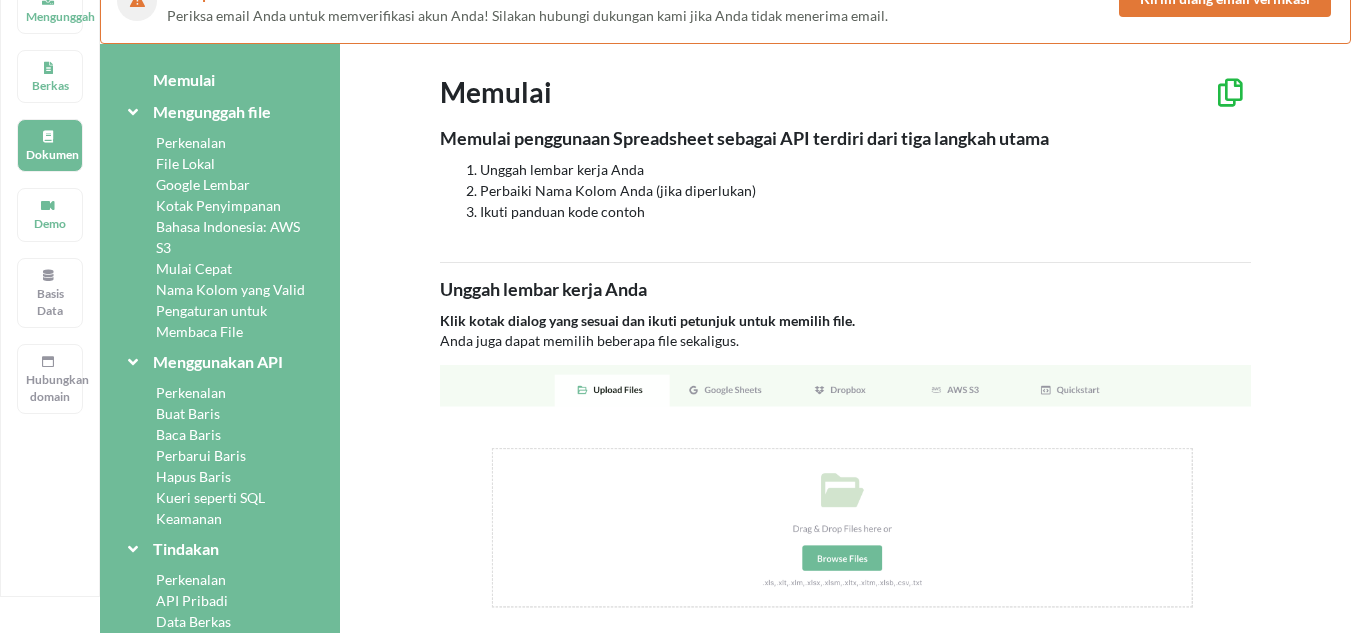 click on "File Lokal" at bounding box center [191, 142] 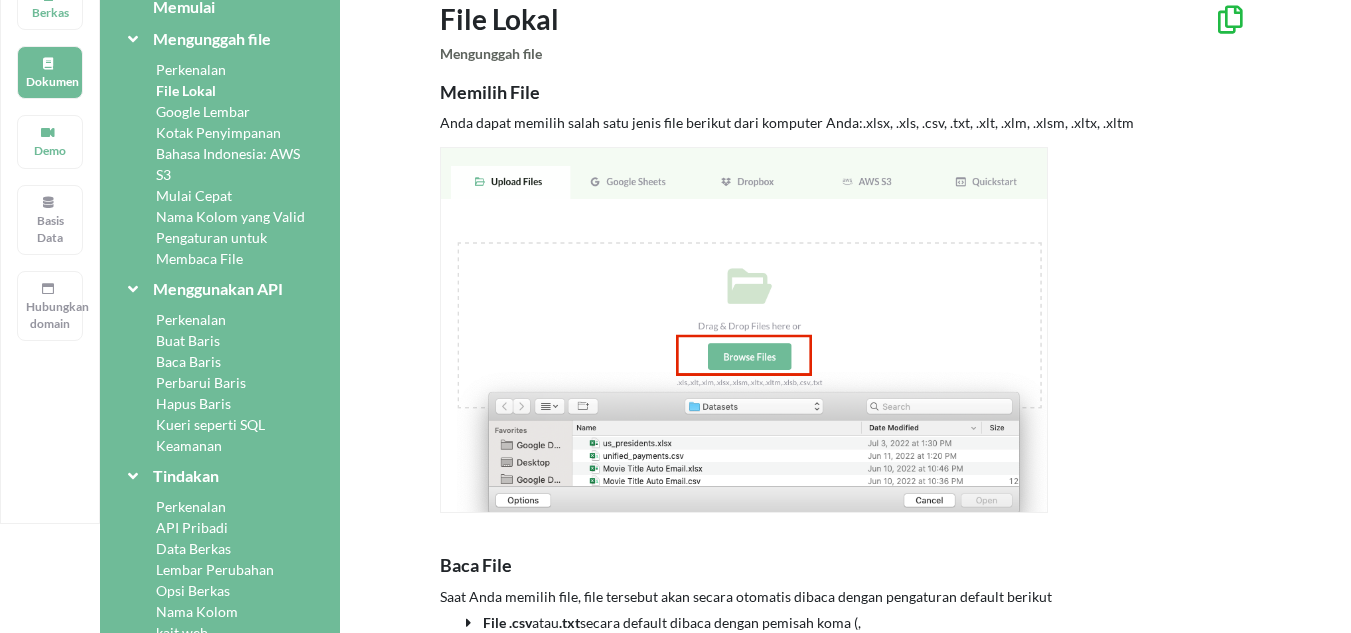 scroll, scrollTop: 100, scrollLeft: 0, axis: vertical 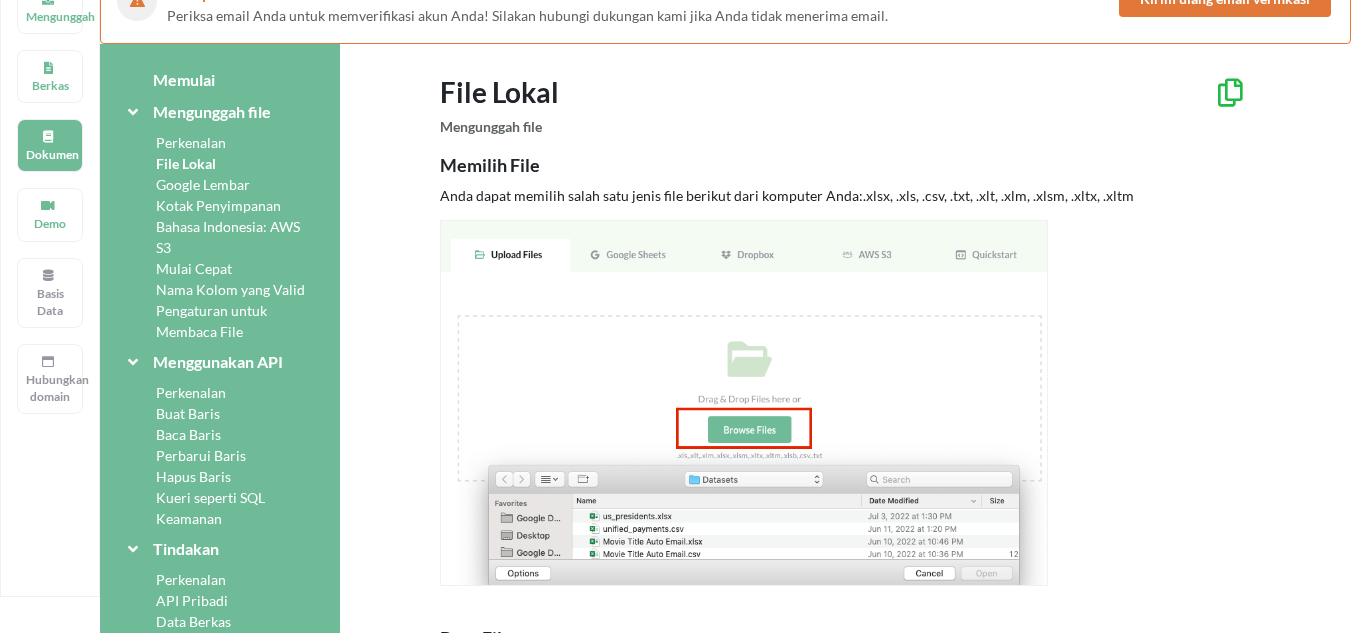 click at bounding box center (744, 403) 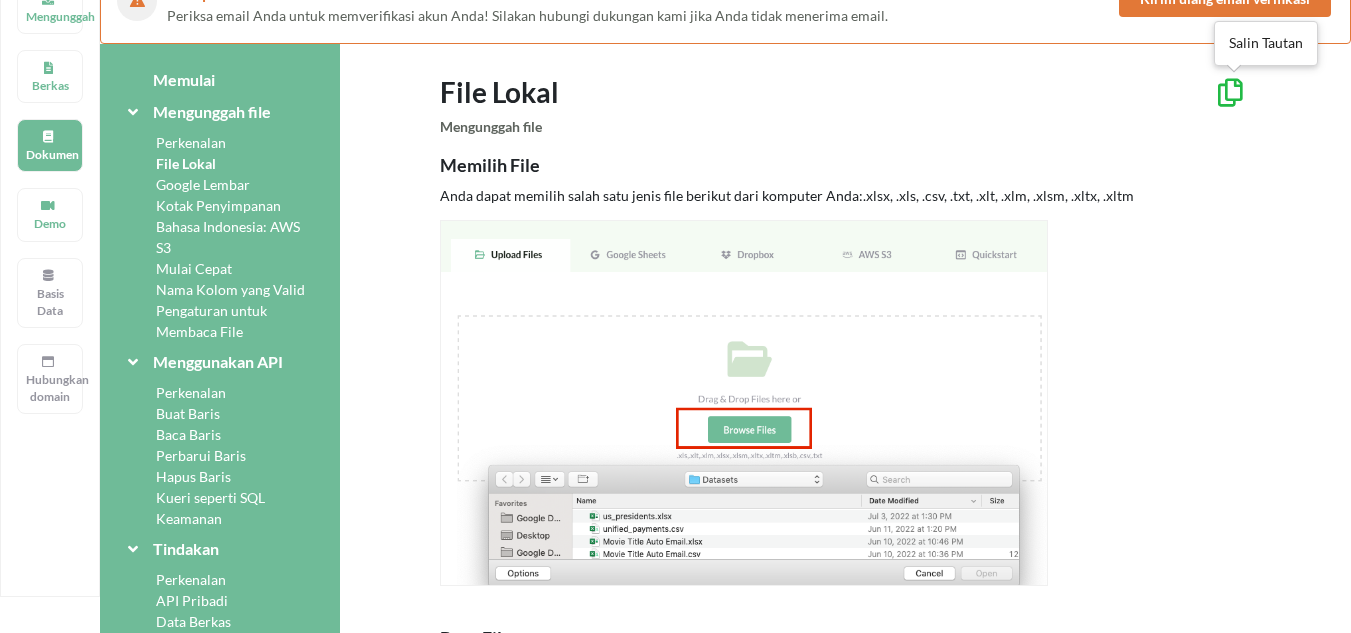 click at bounding box center (1230, 90) 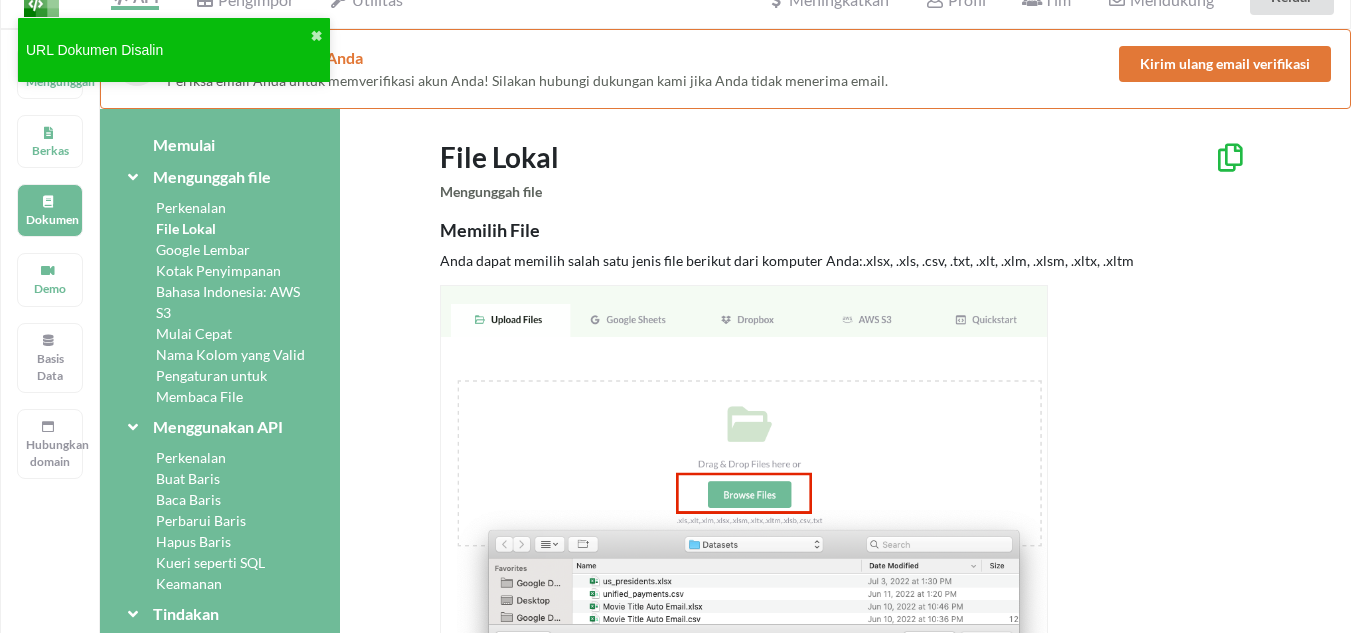 scroll, scrollTop: 0, scrollLeft: 0, axis: both 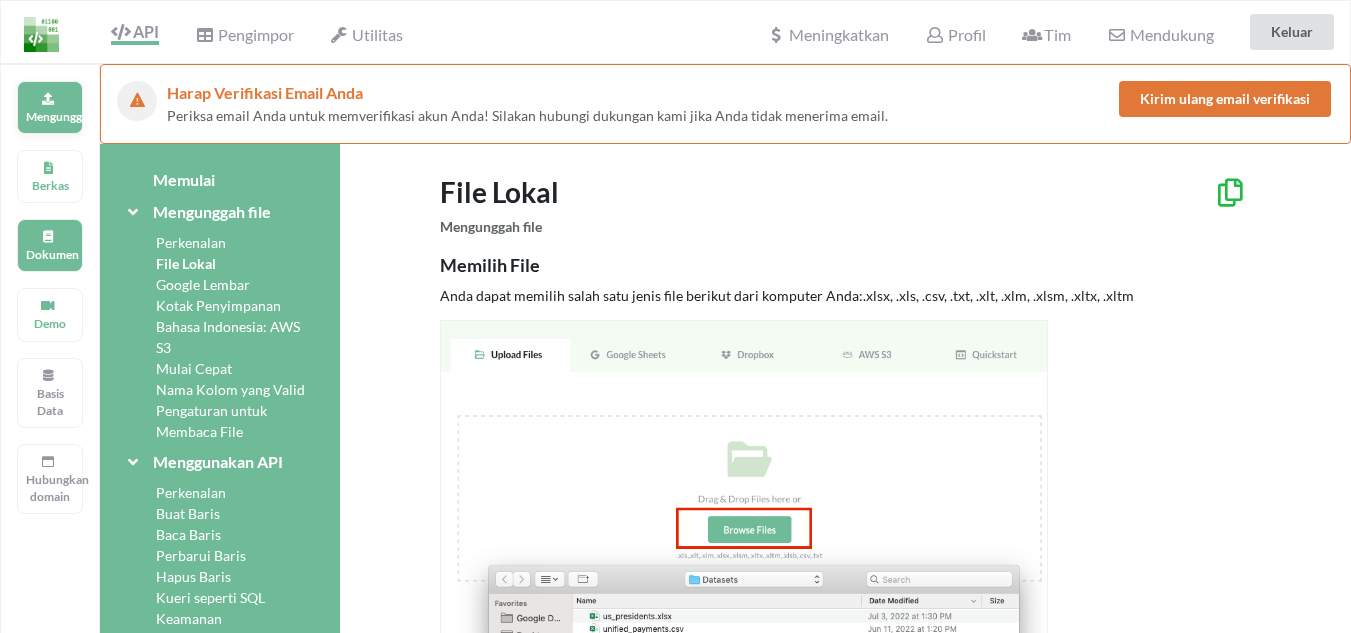 click on "Mengunggah" at bounding box center [60, 116] 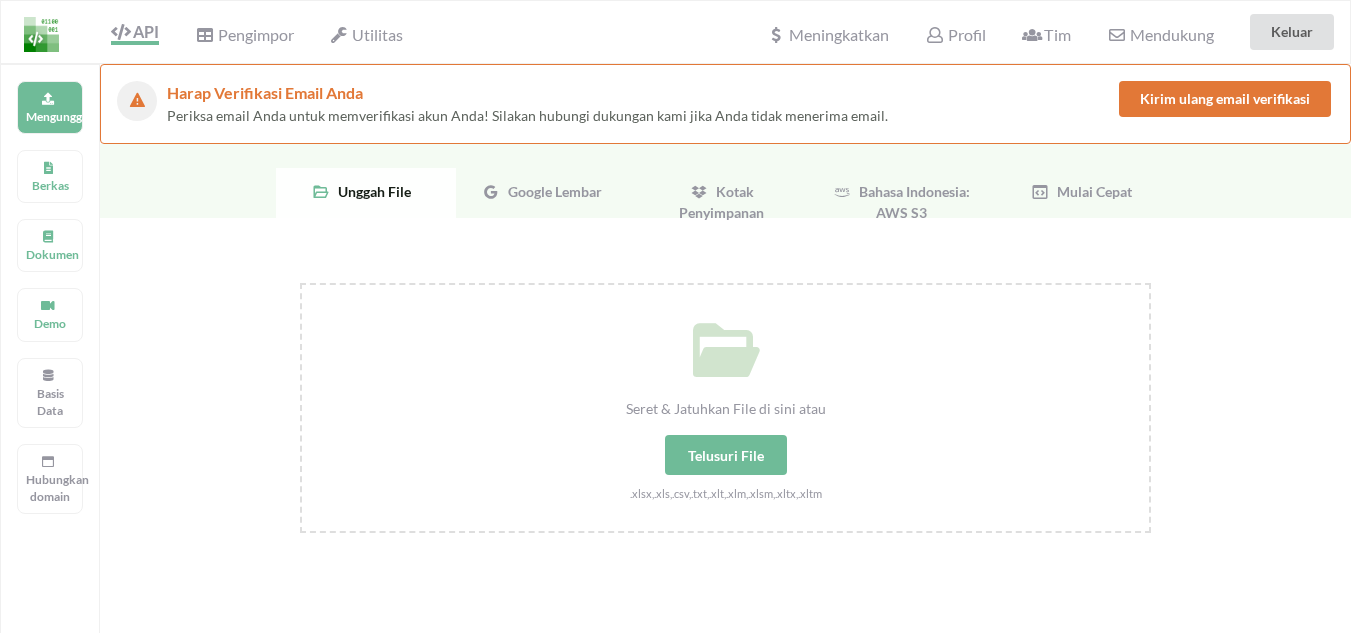 click on "Google Lembar" at bounding box center [374, 191] 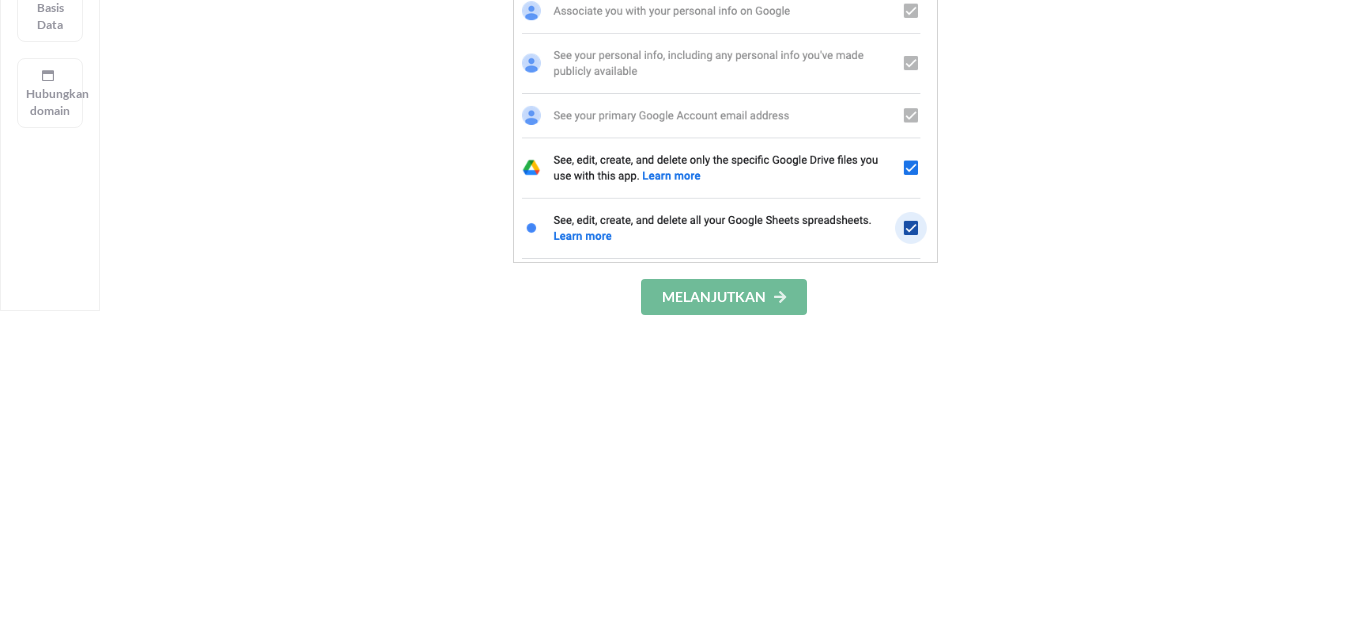scroll, scrollTop: 400, scrollLeft: 0, axis: vertical 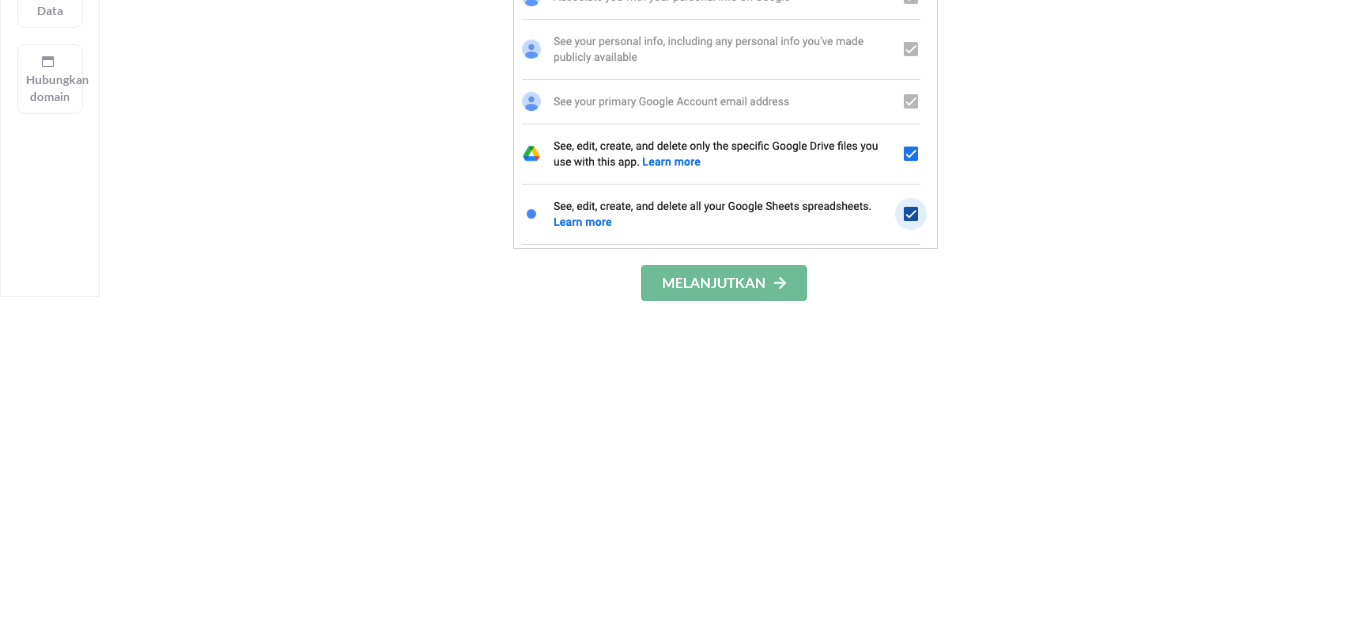 click on "MELANJUTKAN" at bounding box center [714, 282] 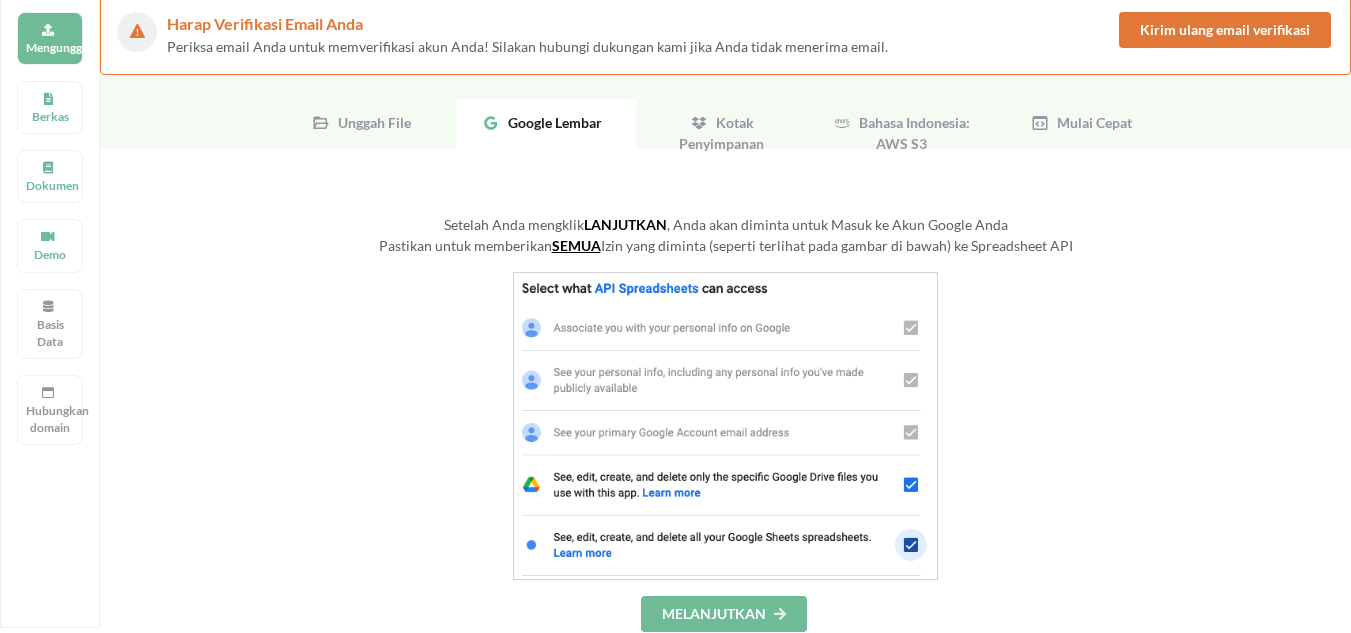 scroll, scrollTop: 0, scrollLeft: 0, axis: both 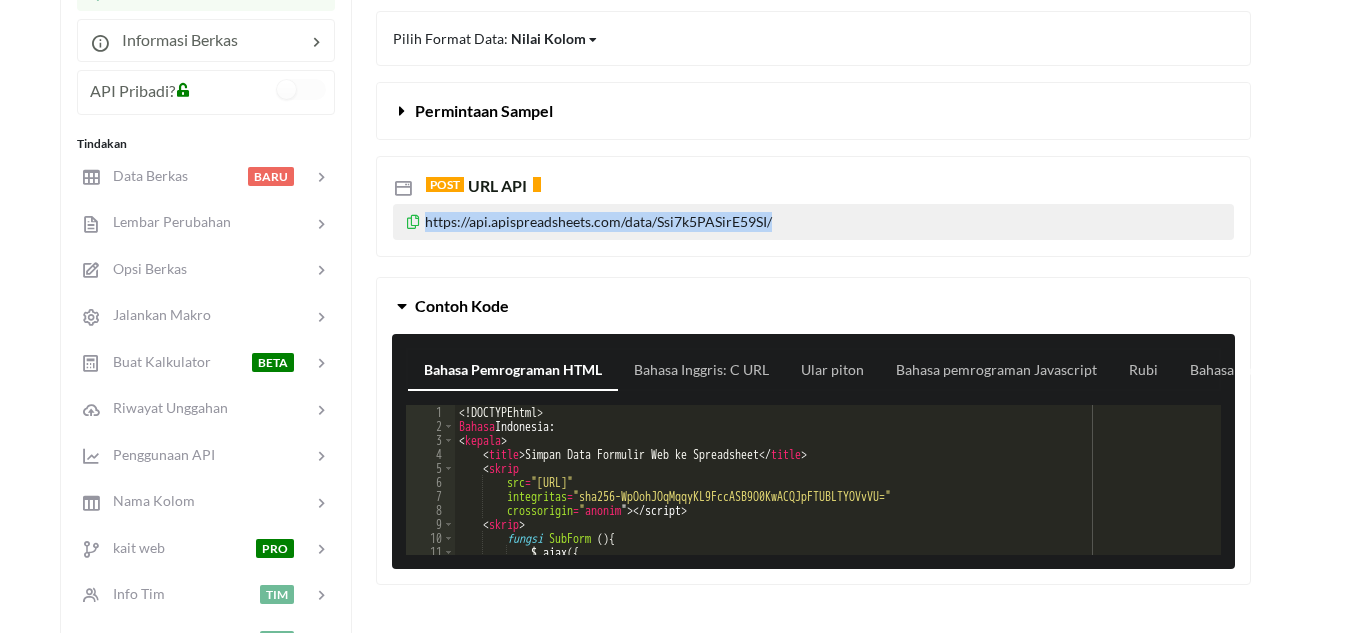 drag, startPoint x: 793, startPoint y: 221, endPoint x: 424, endPoint y: 229, distance: 369.0867 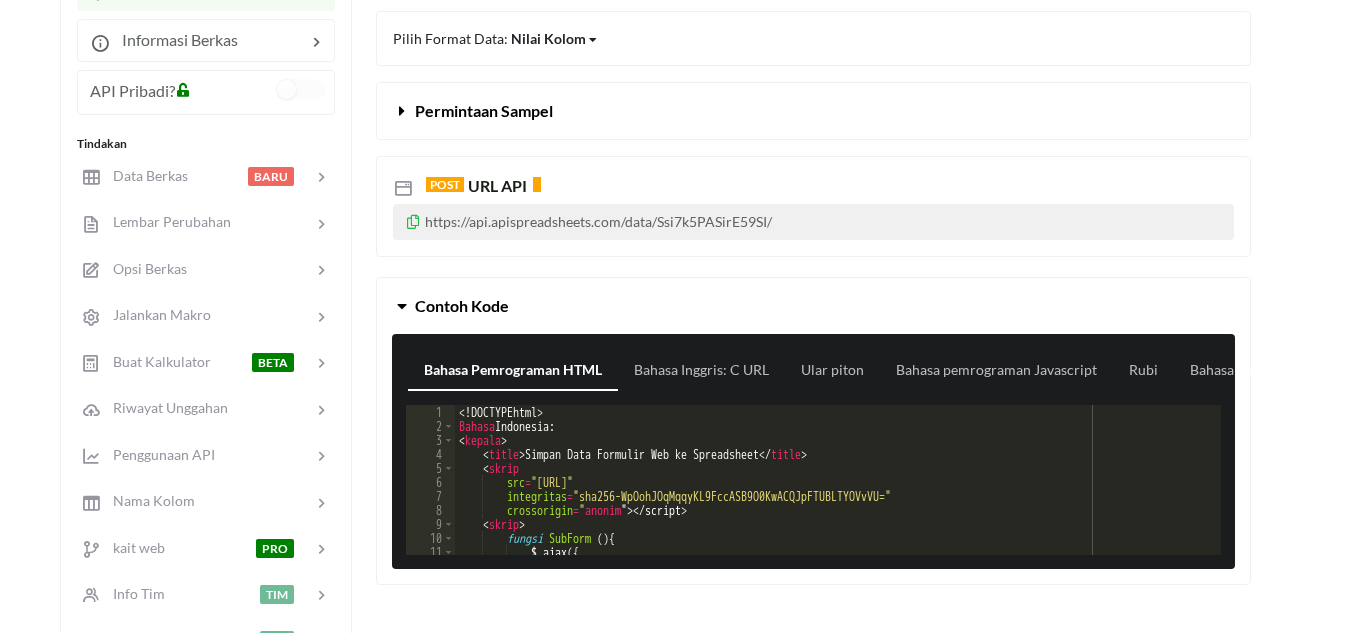 click at bounding box center [413, 219] 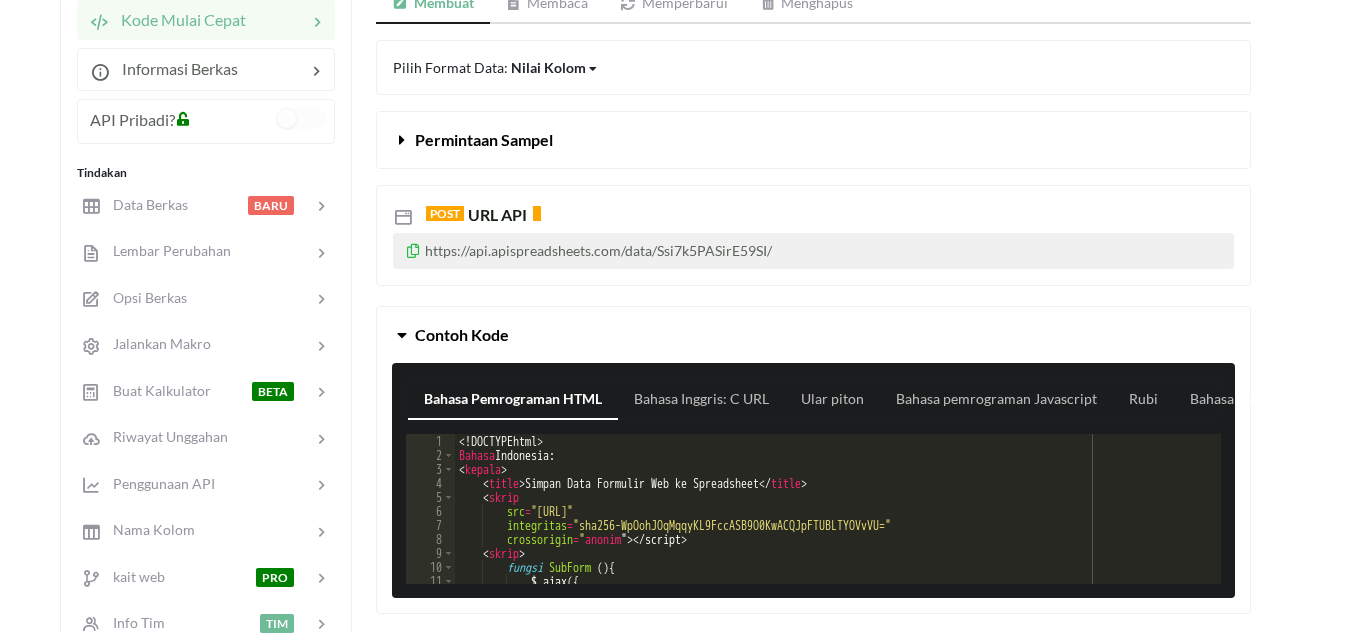 scroll, scrollTop: 366, scrollLeft: 0, axis: vertical 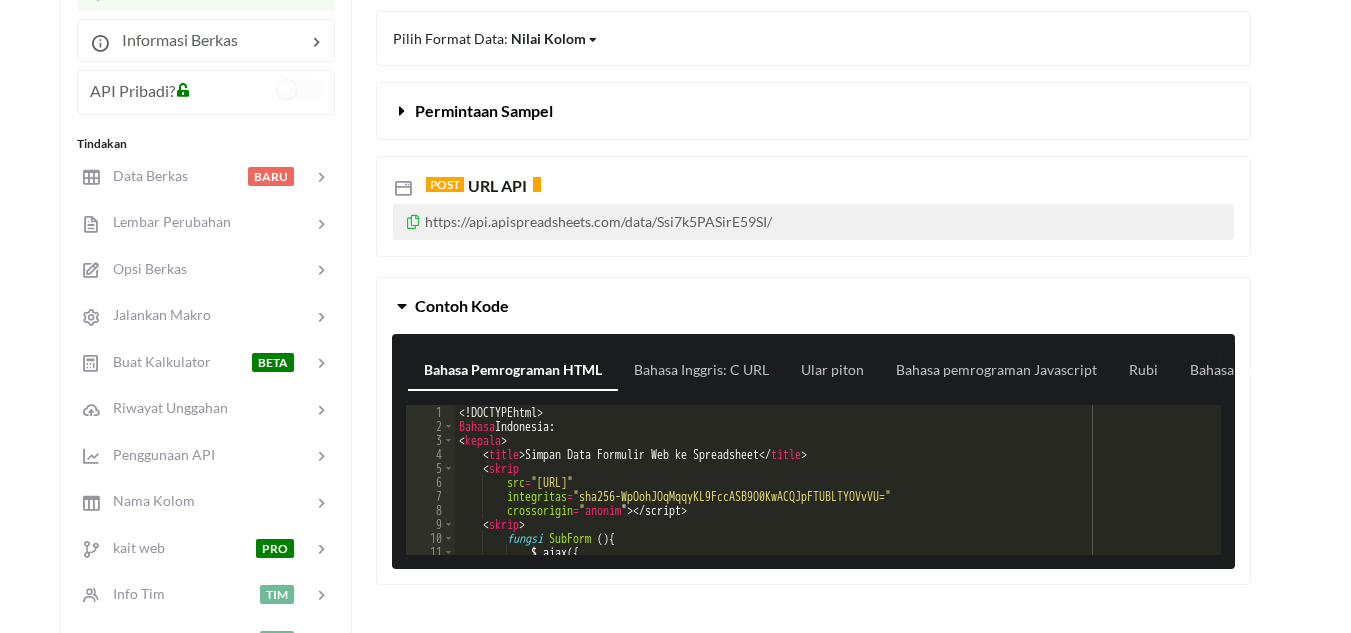 click on "URL API" at bounding box center (497, 185) 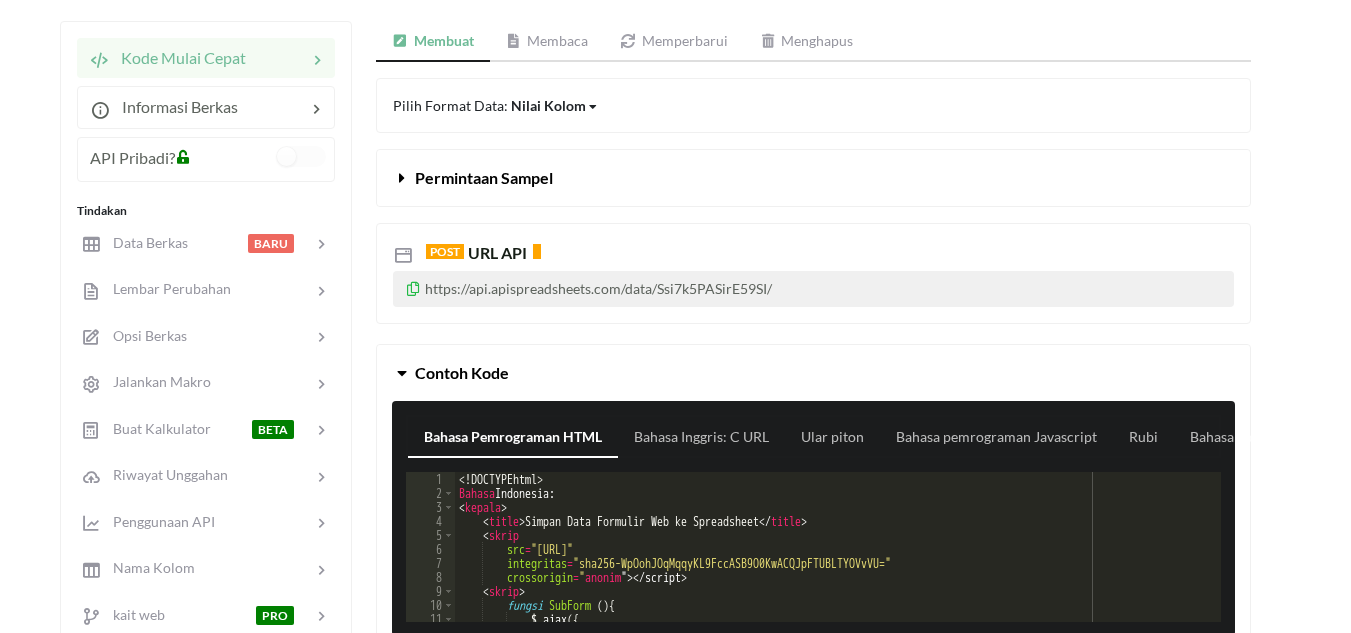 scroll, scrollTop: 266, scrollLeft: 0, axis: vertical 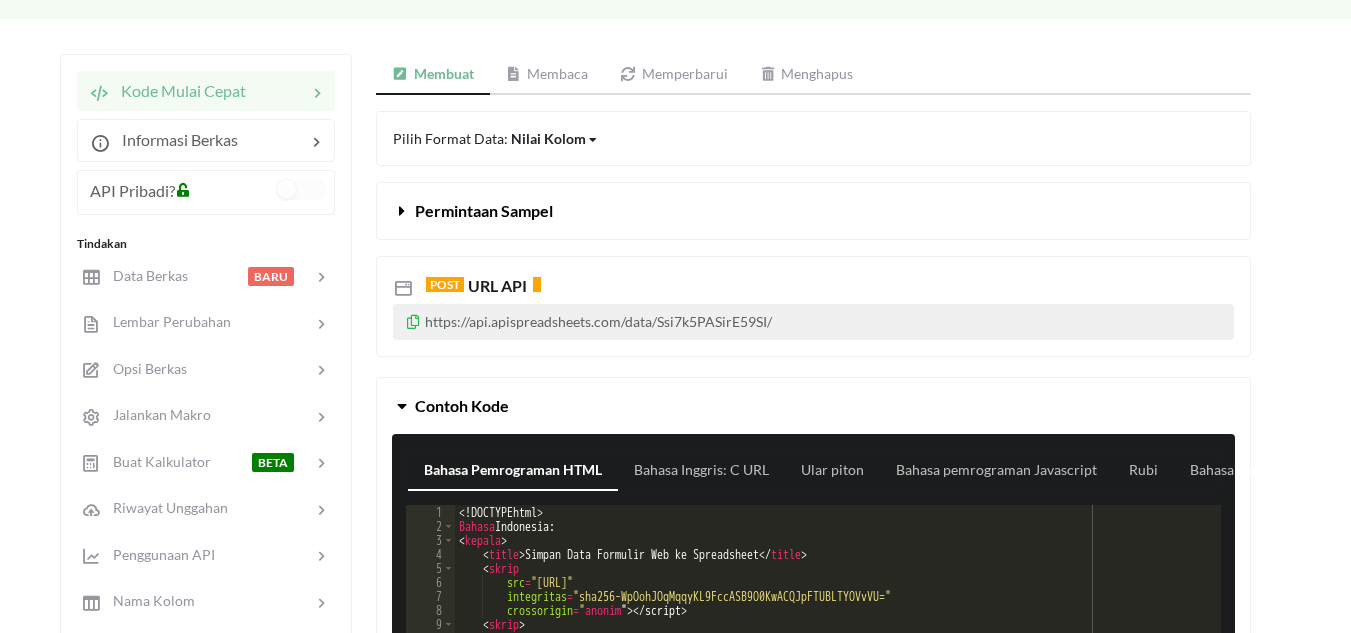 click at bounding box center (402, 207) 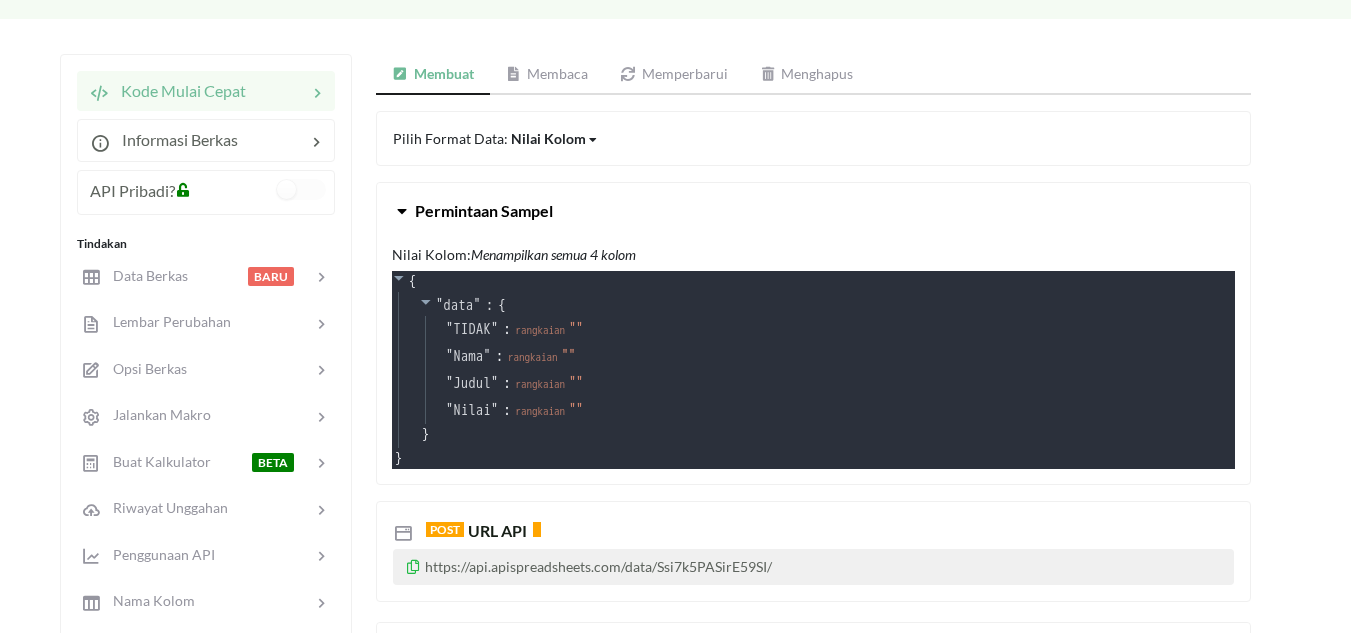 click on "Nilai Kolom" at bounding box center [548, 138] 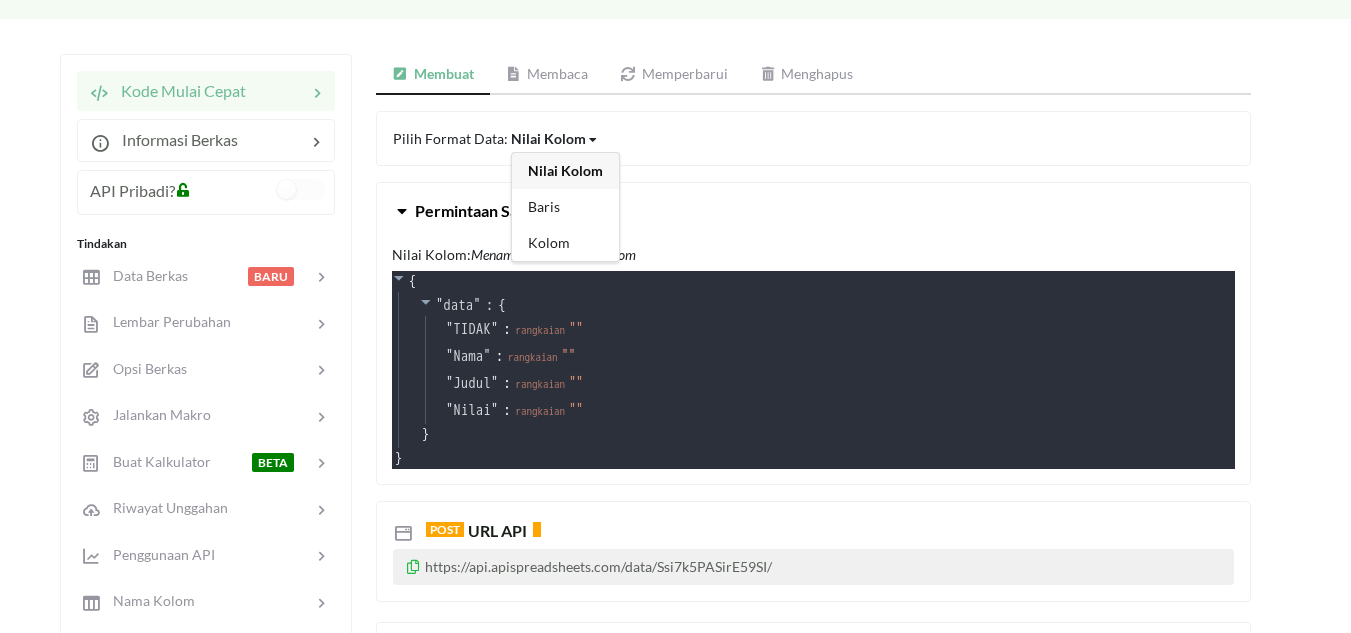 click on "Baris" at bounding box center (565, 207) 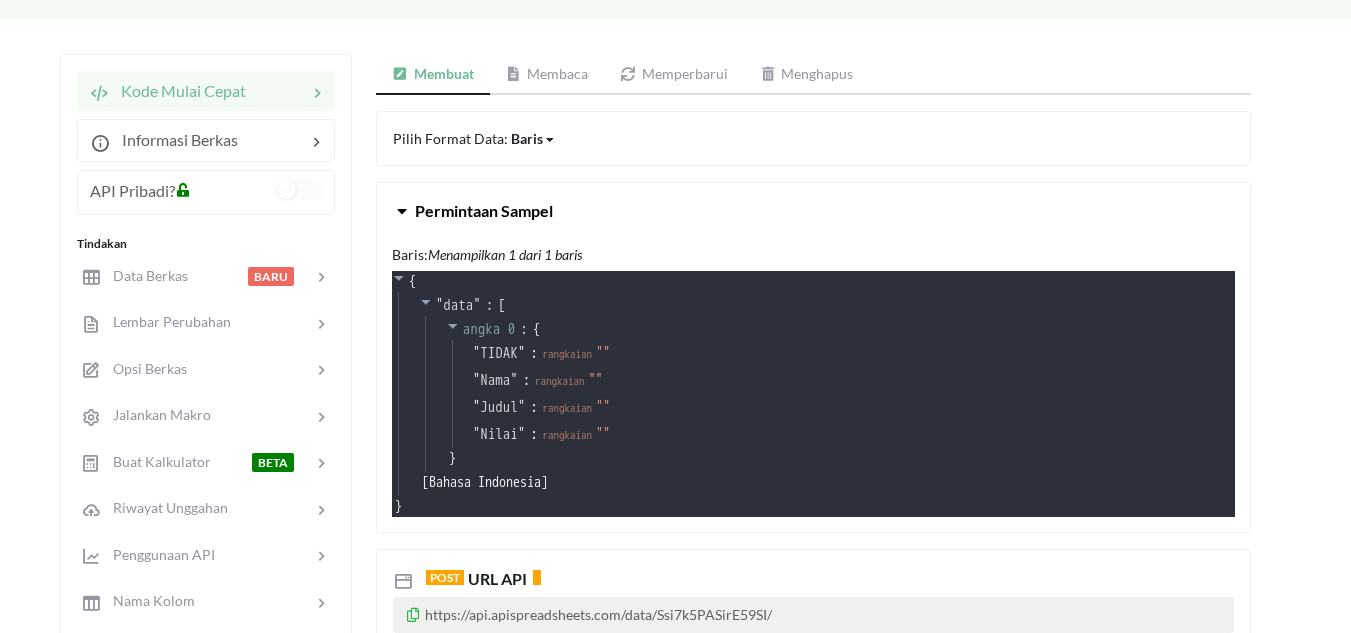click on "Baris Nilai Kolom Baris Kolom" at bounding box center [533, 138] 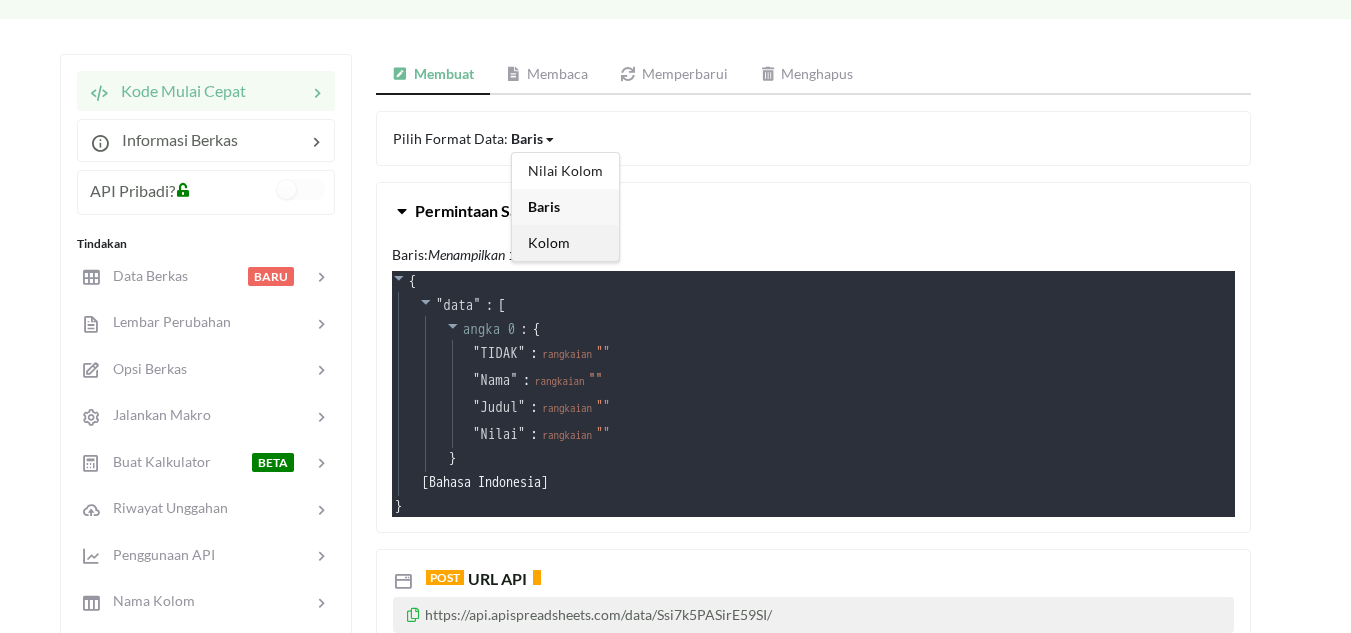 click on "Kolom" at bounding box center (565, 170) 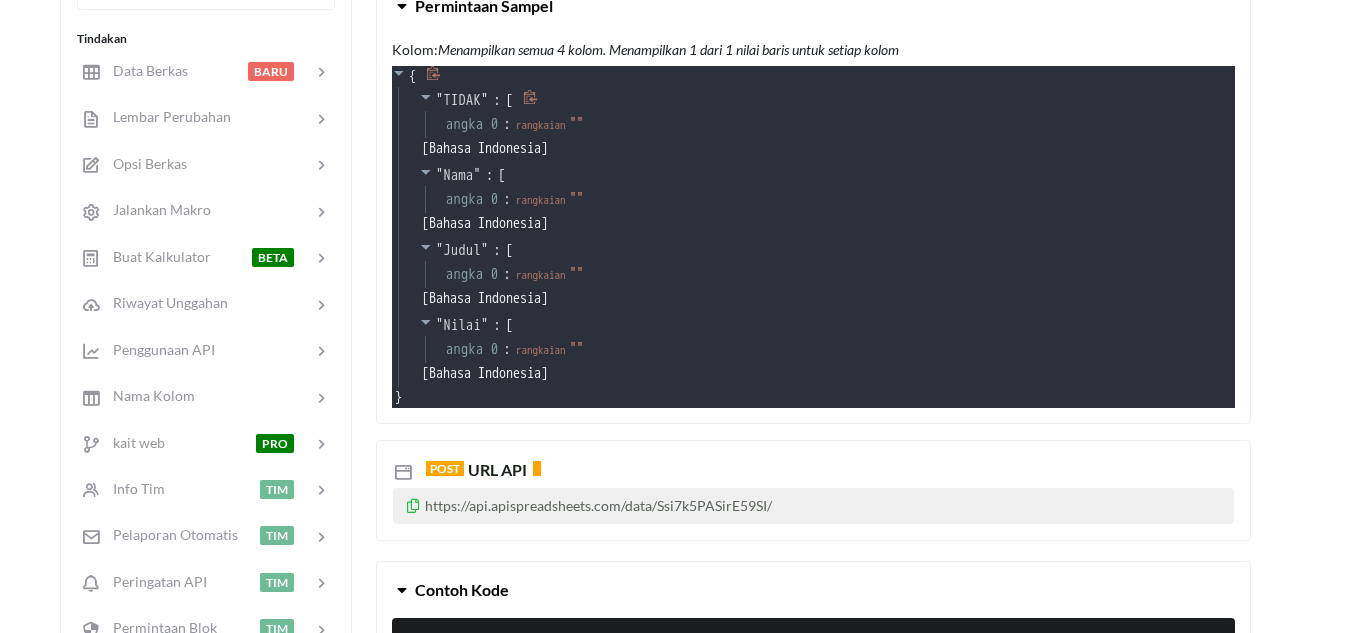 scroll, scrollTop: 266, scrollLeft: 0, axis: vertical 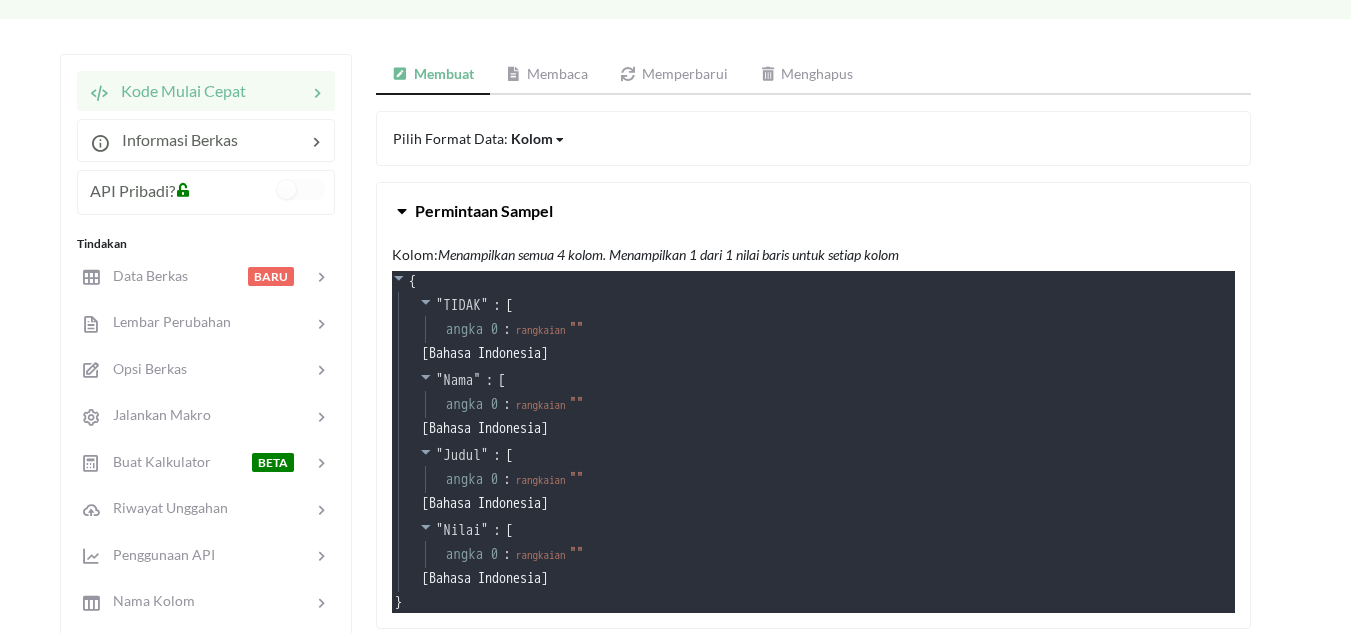 click on "Membaca" at bounding box center [444, 73] 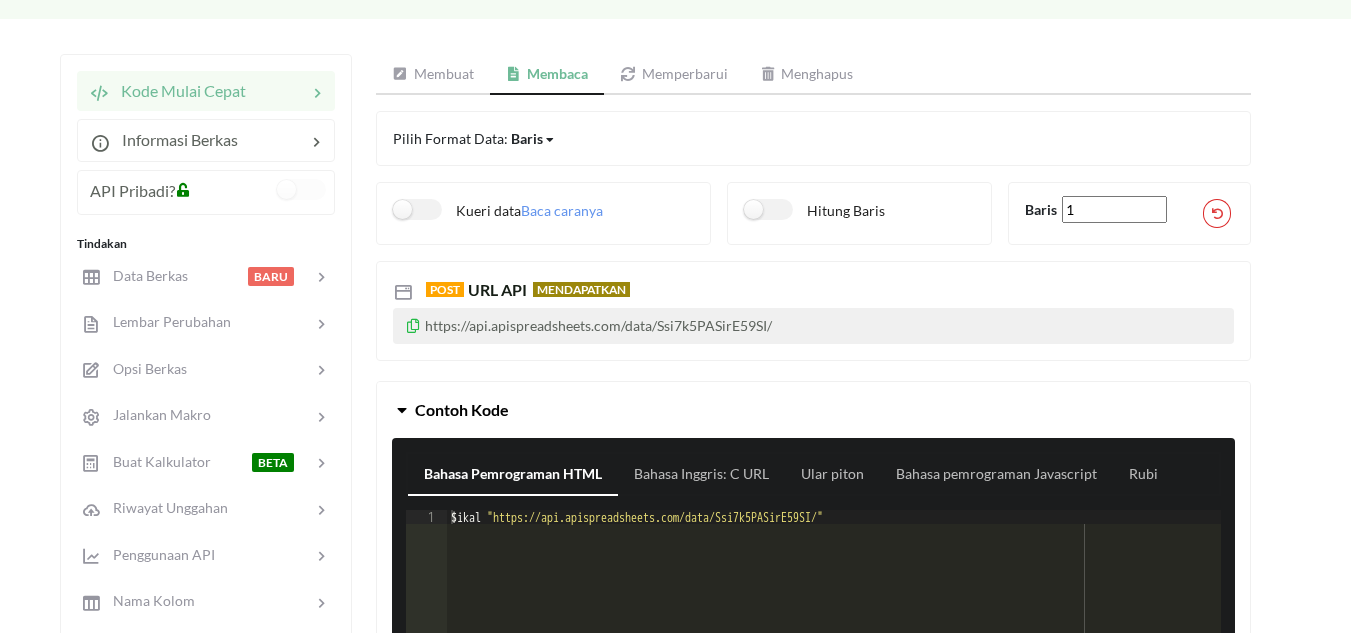 click on "Membuat" at bounding box center (444, 73) 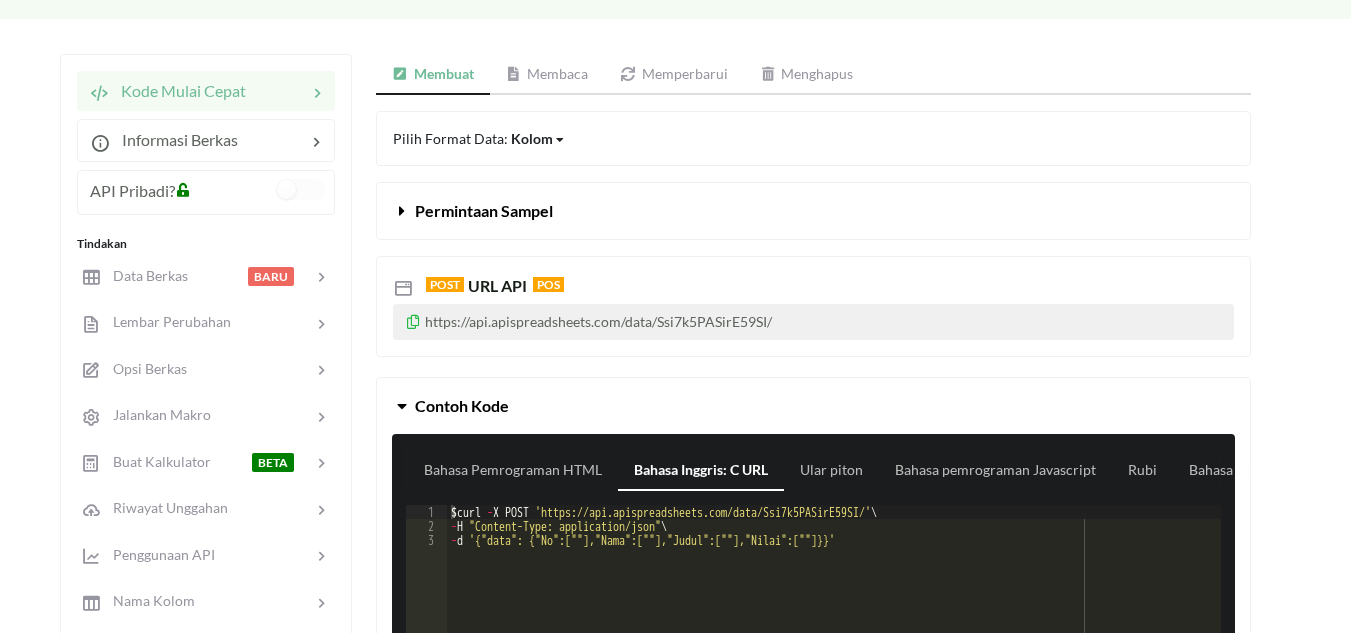 click on "Membaca" at bounding box center (444, 73) 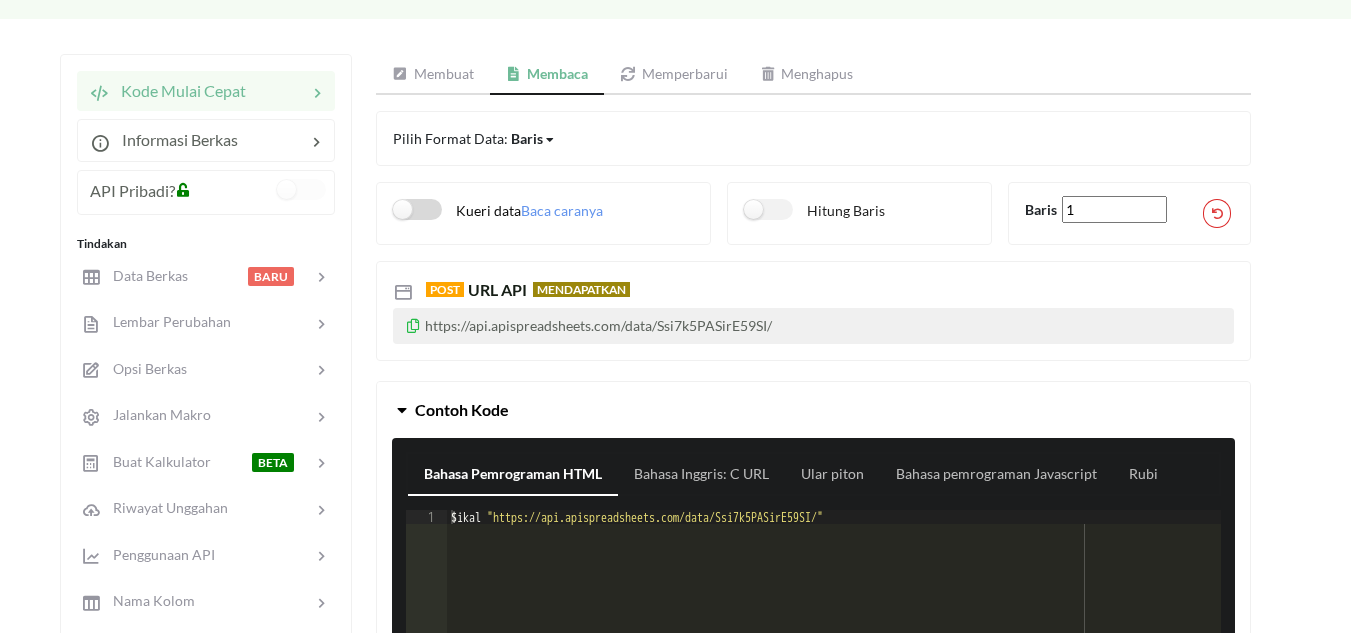 click on "Kueri data" at bounding box center (457, 209) 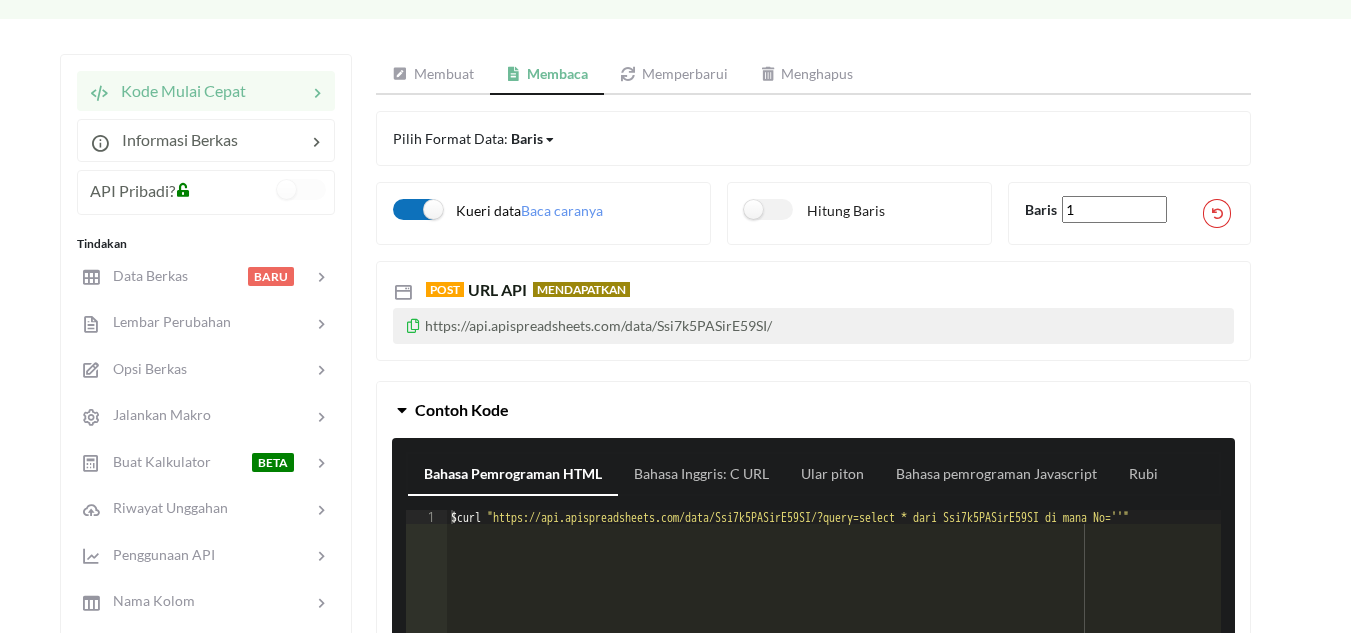 click on "Kueri data" at bounding box center (457, 209) 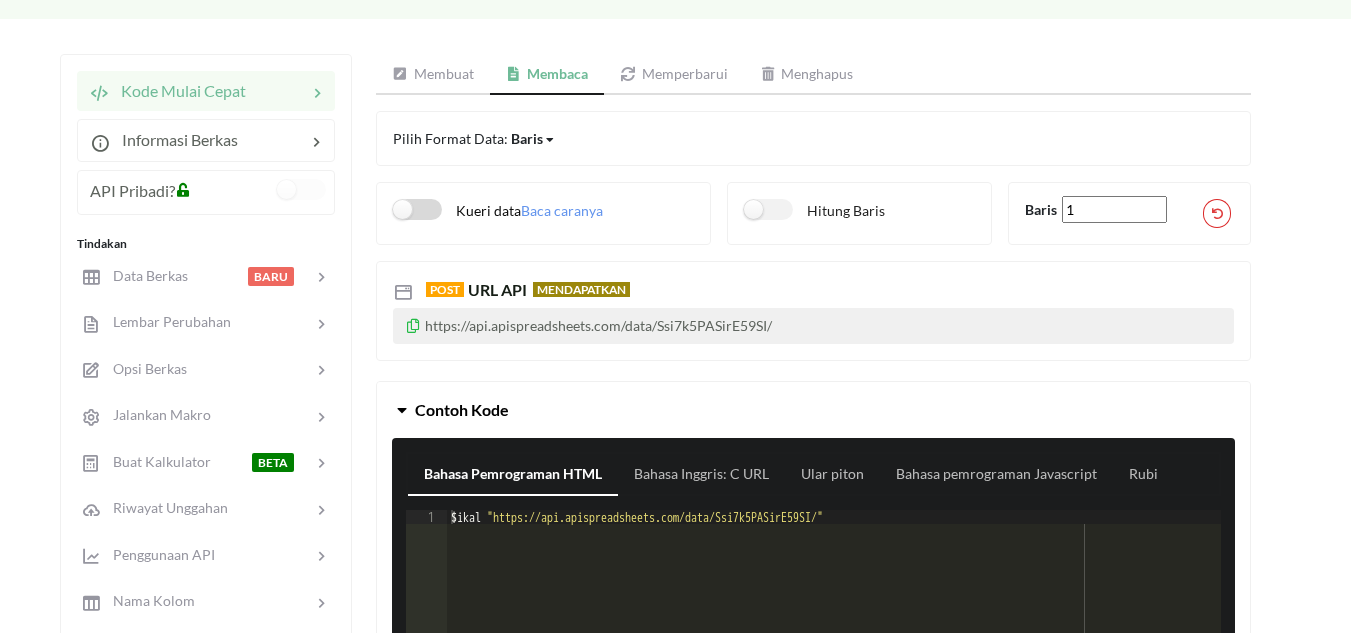 click on "Kueri data" at bounding box center [457, 209] 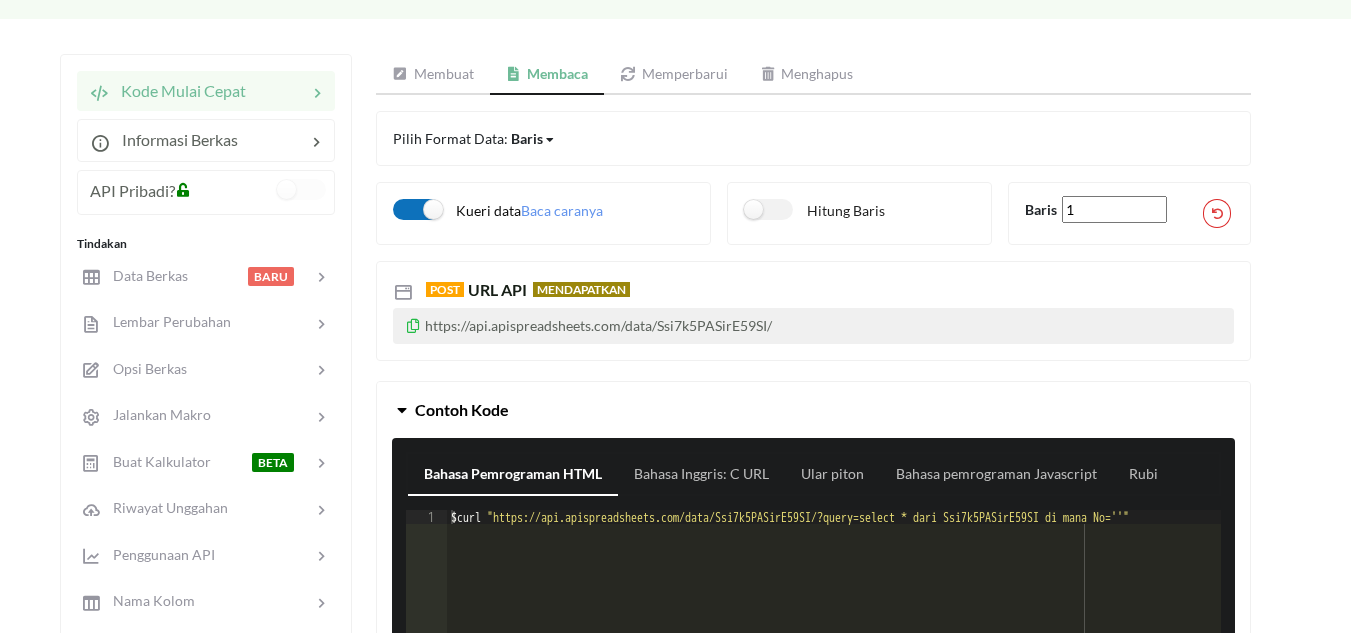 click on "Kueri data" at bounding box center [457, 209] 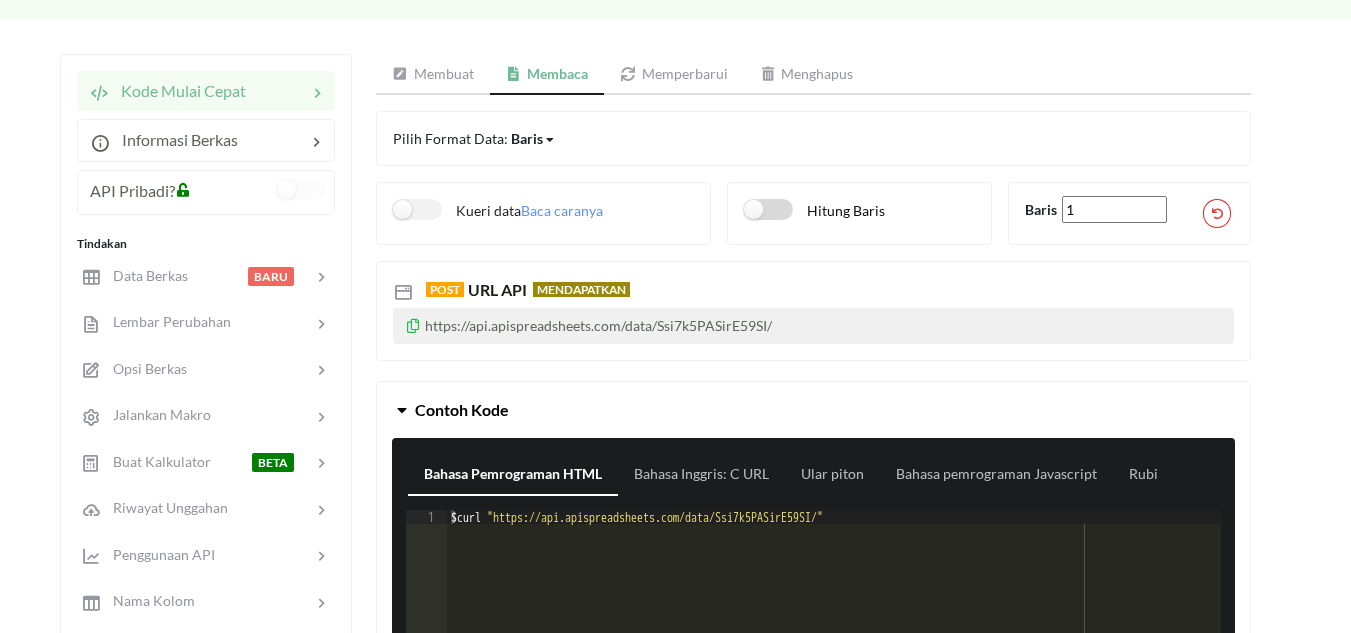 click on "Hitung Baris" at bounding box center (457, 209) 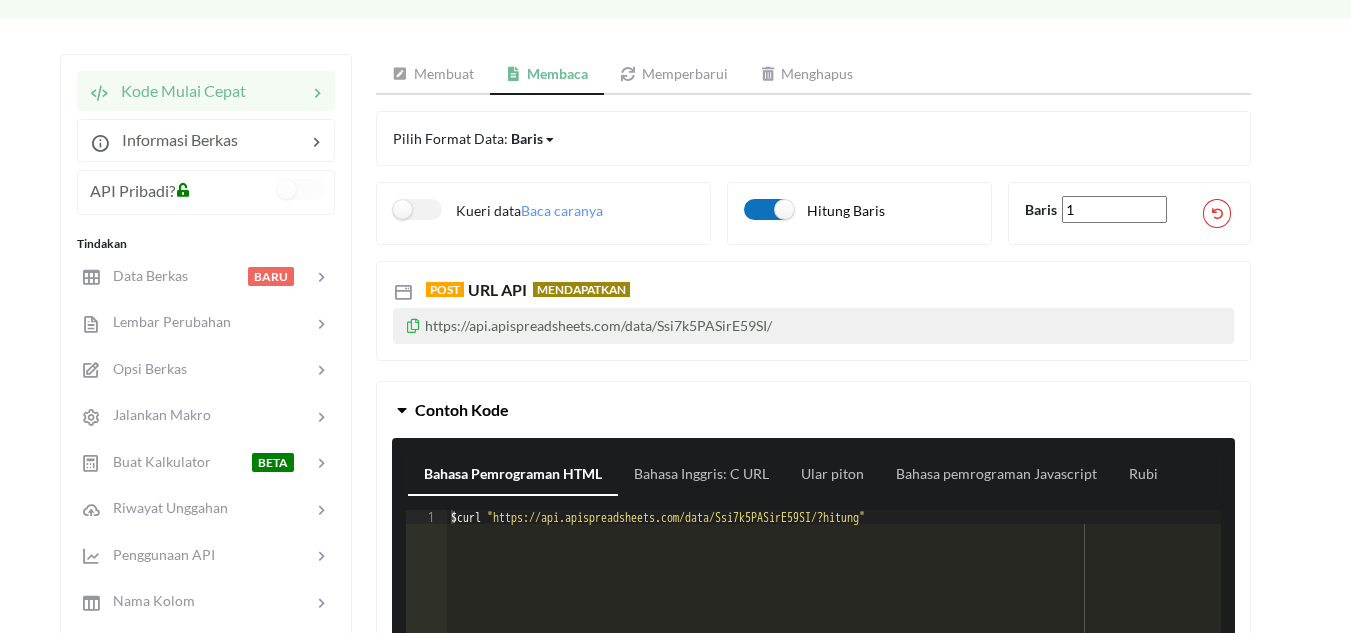 click on "Hitung Baris" at bounding box center (814, 209) 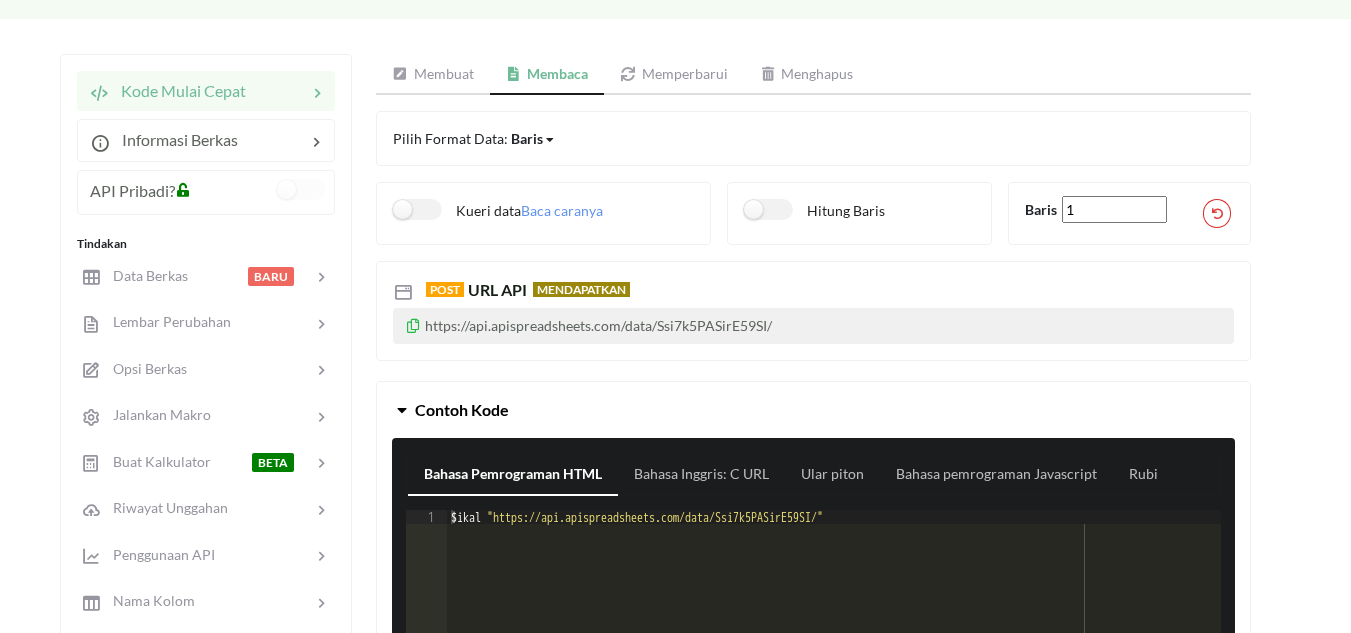 click on "1" at bounding box center (1114, 209) 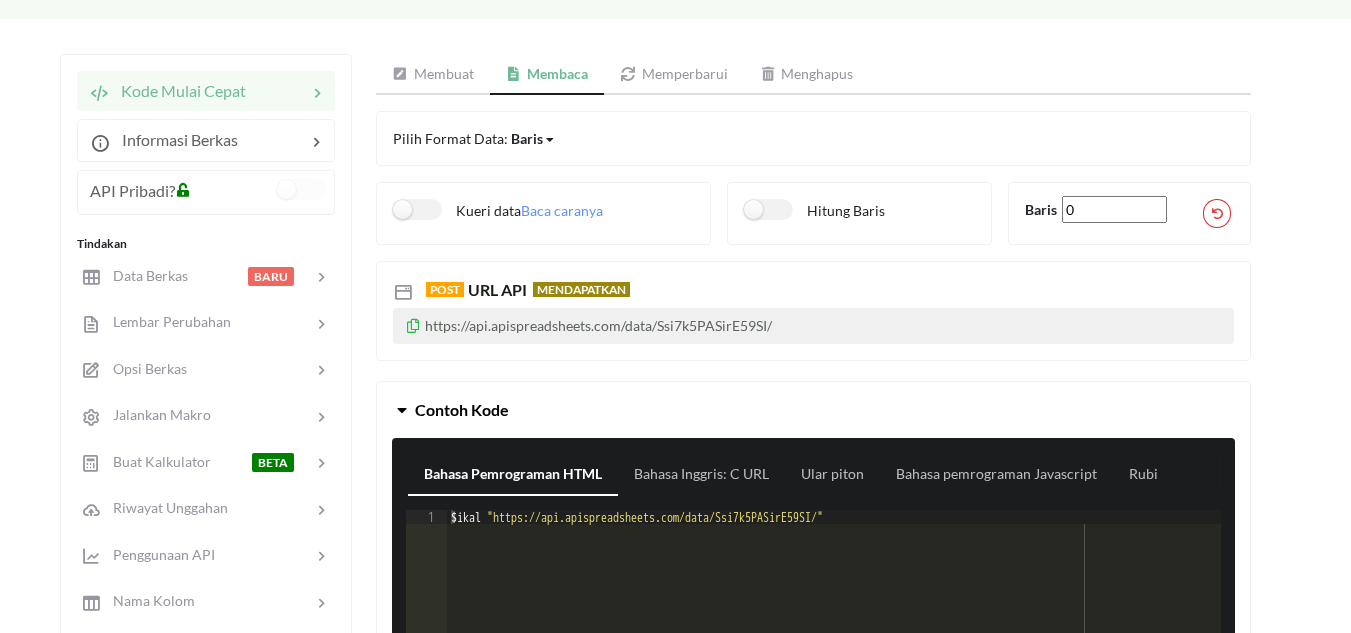 click on "0" at bounding box center [1114, 209] 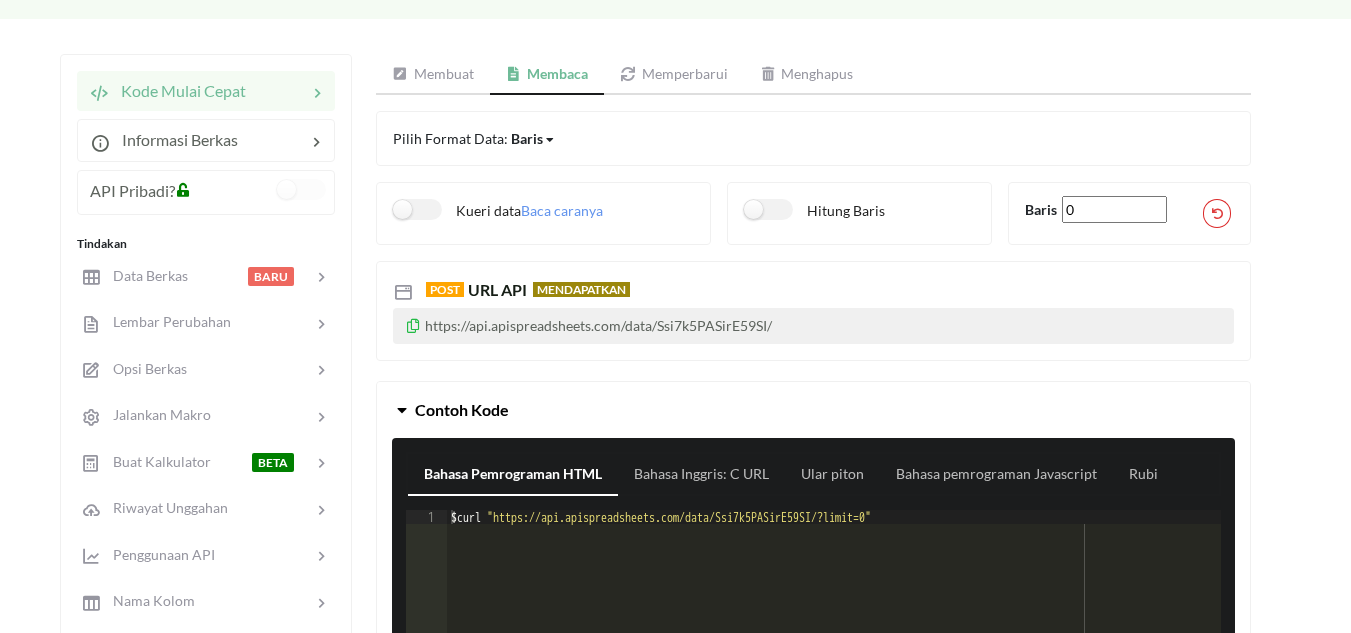 click on "0" at bounding box center [1114, 209] 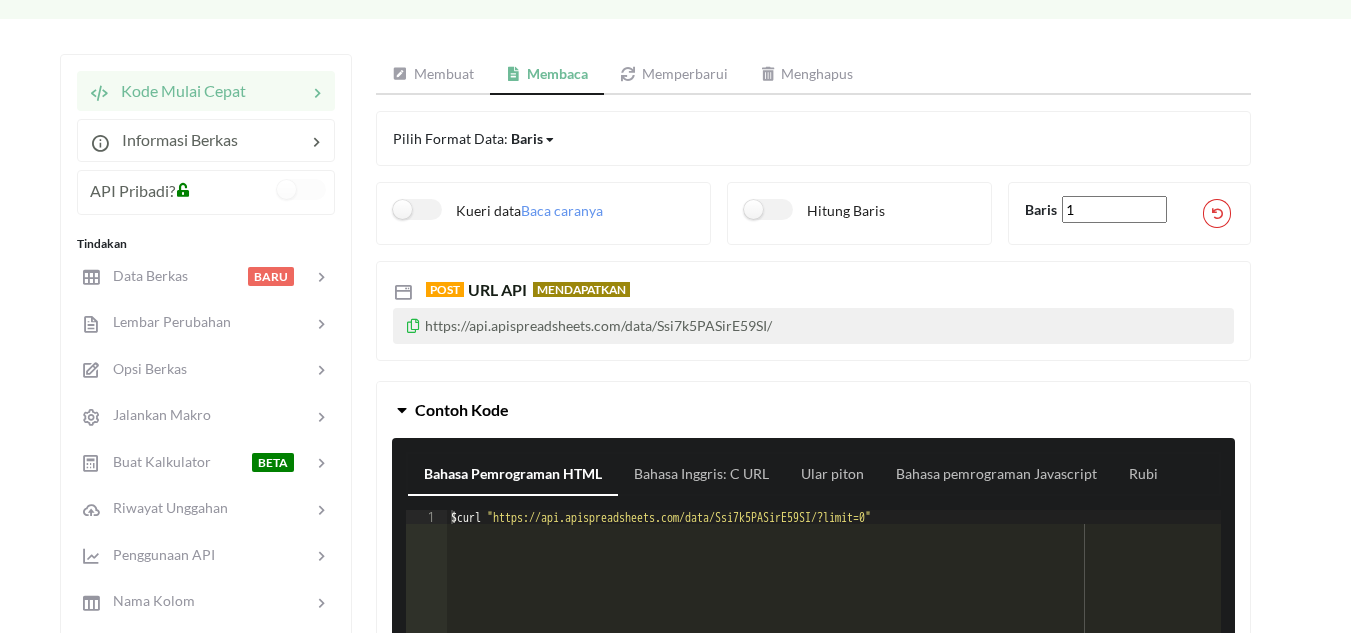 type on "1" 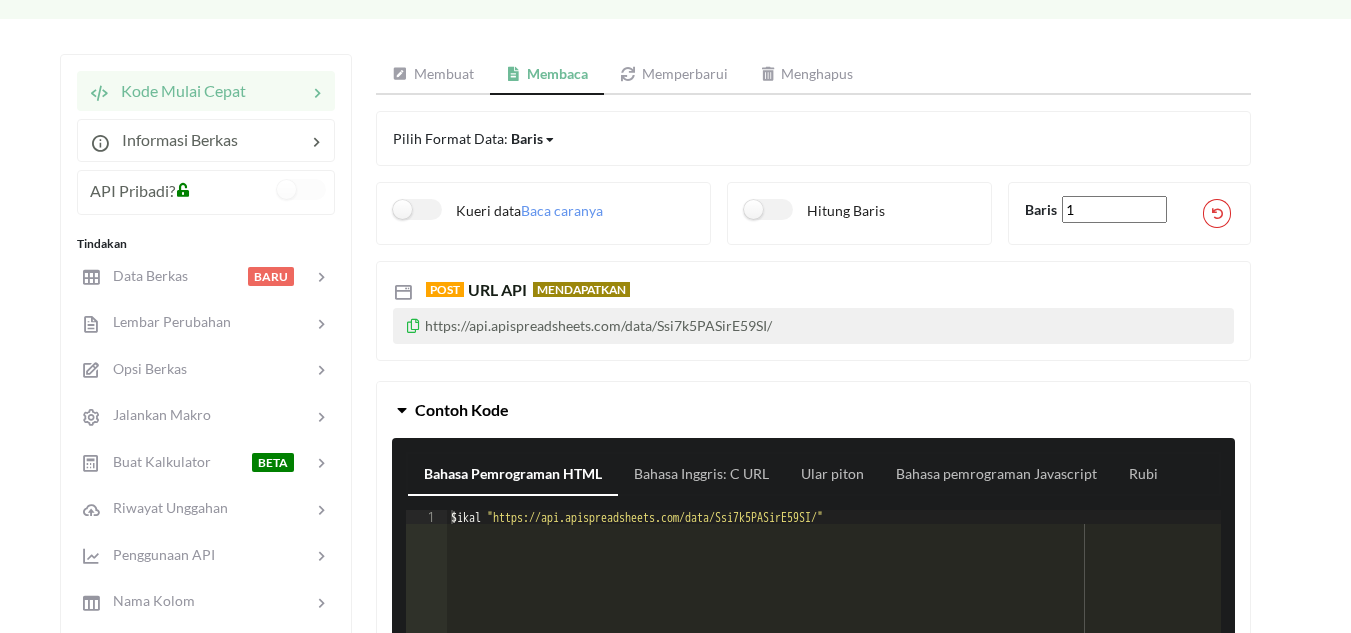 click on "1" at bounding box center [1114, 209] 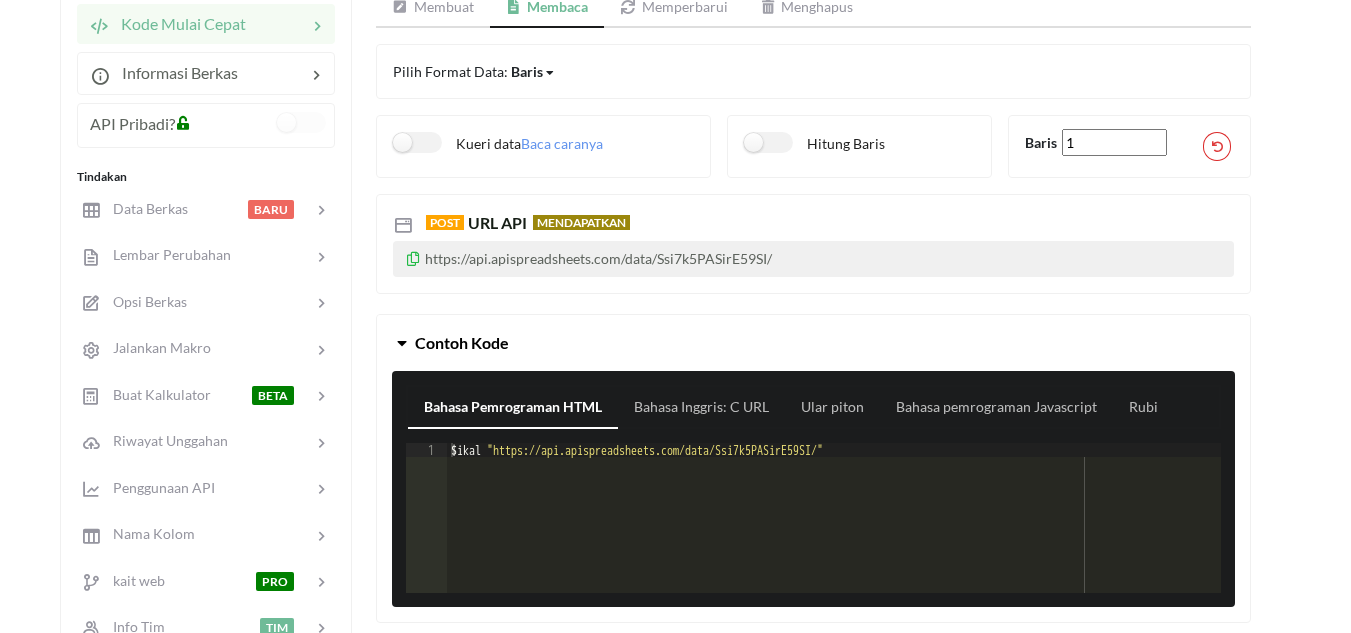 scroll, scrollTop: 366, scrollLeft: 0, axis: vertical 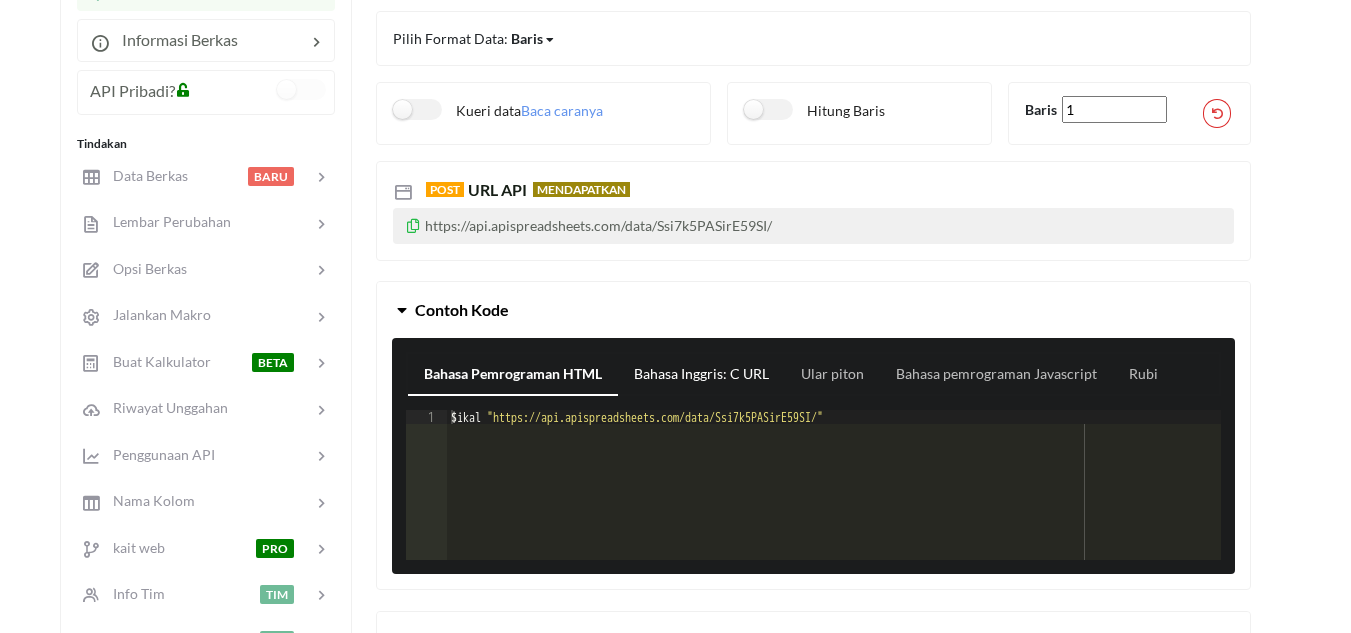 click on "Bahasa Inggris: C URL" at bounding box center [513, 374] 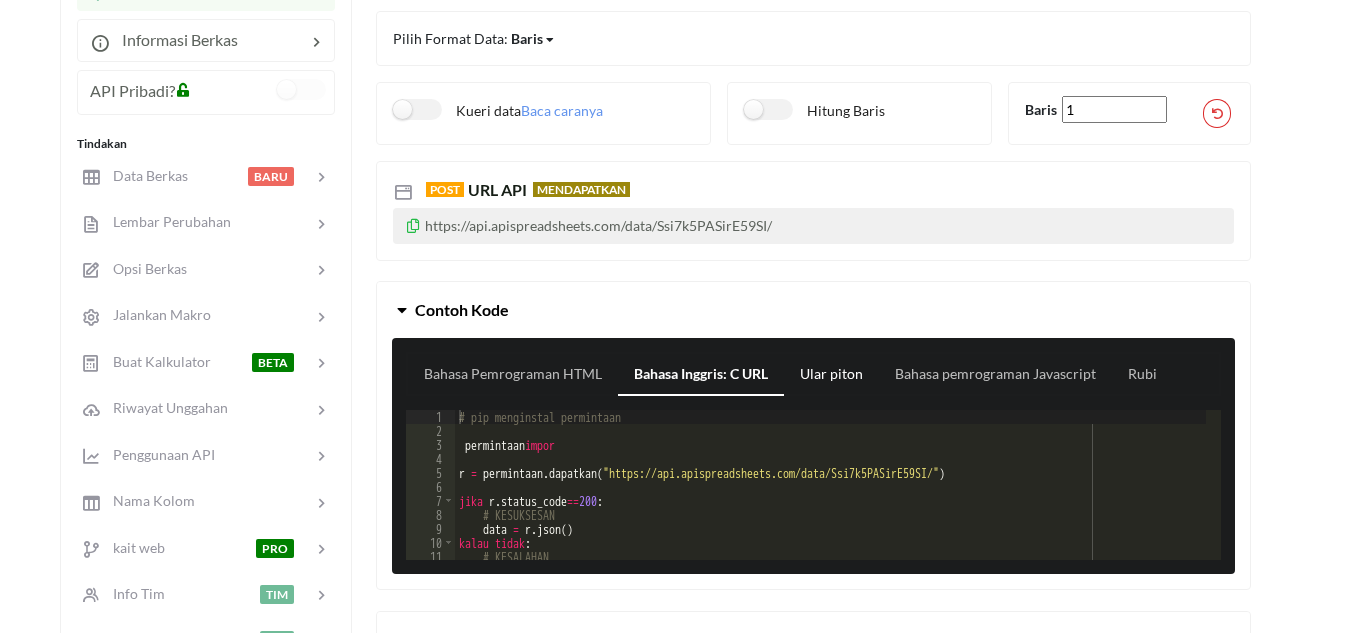 click on "Ular piton" at bounding box center [831, 374] 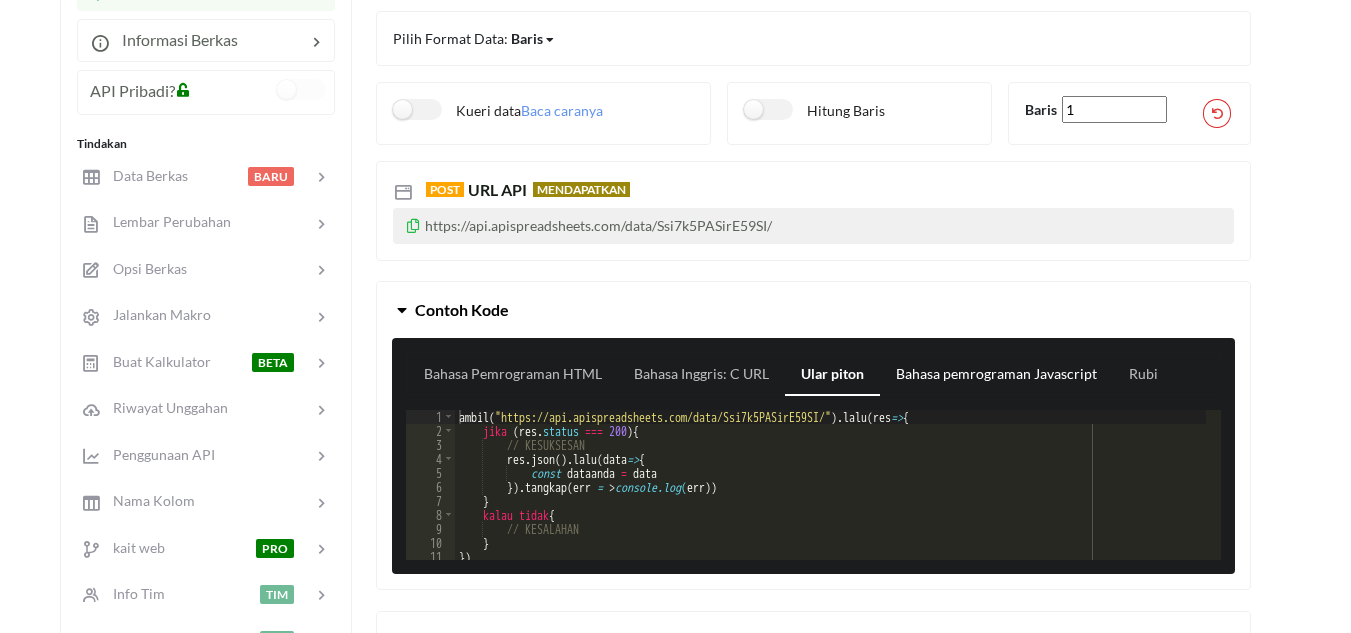 click on "Bahasa pemrograman Javascript" at bounding box center [513, 374] 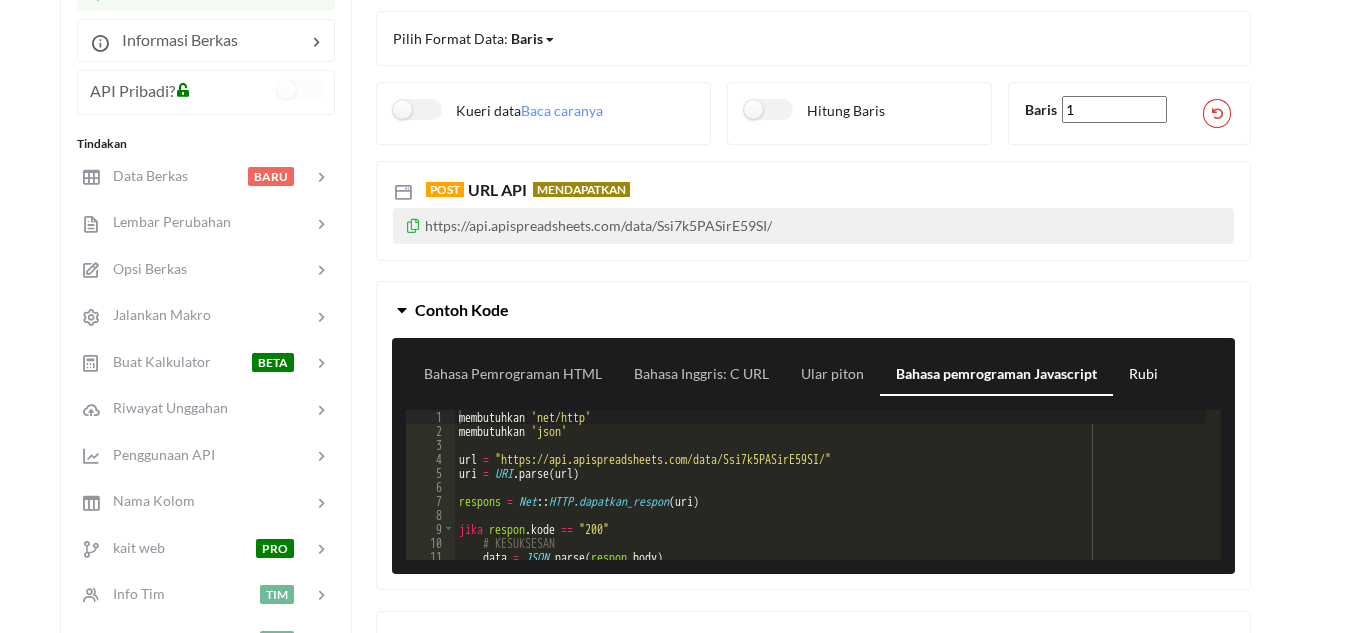 click on "Rubi" at bounding box center (513, 374) 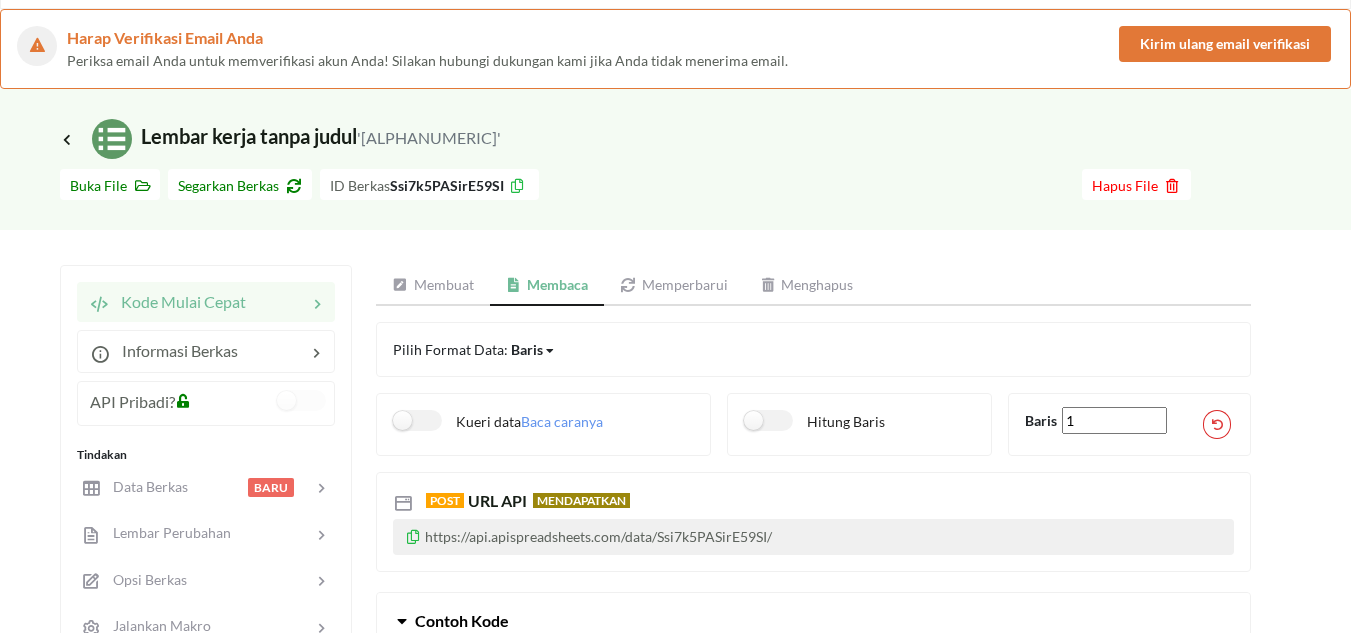 scroll, scrollTop: 0, scrollLeft: 0, axis: both 